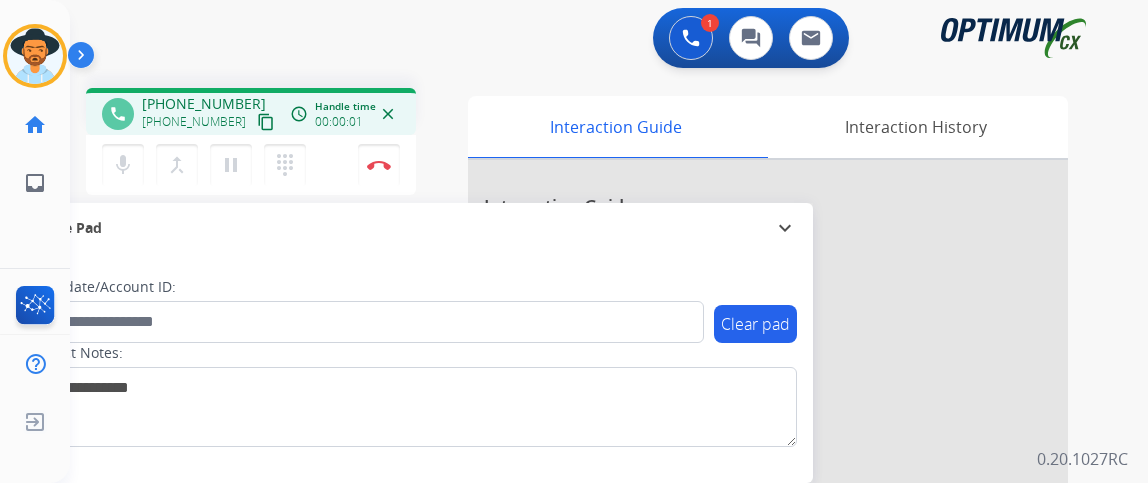 scroll, scrollTop: 0, scrollLeft: 0, axis: both 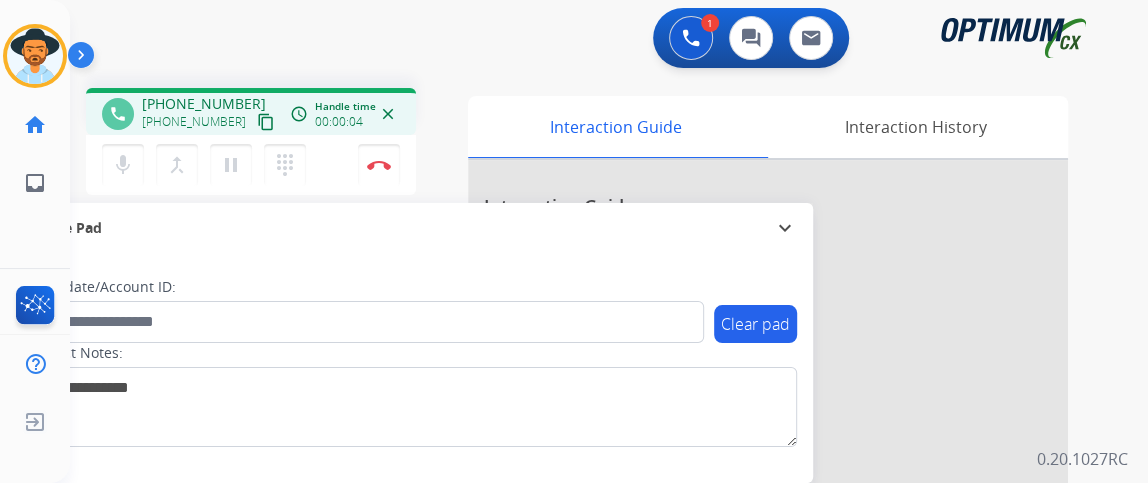click on "content_copy" at bounding box center (266, 122) 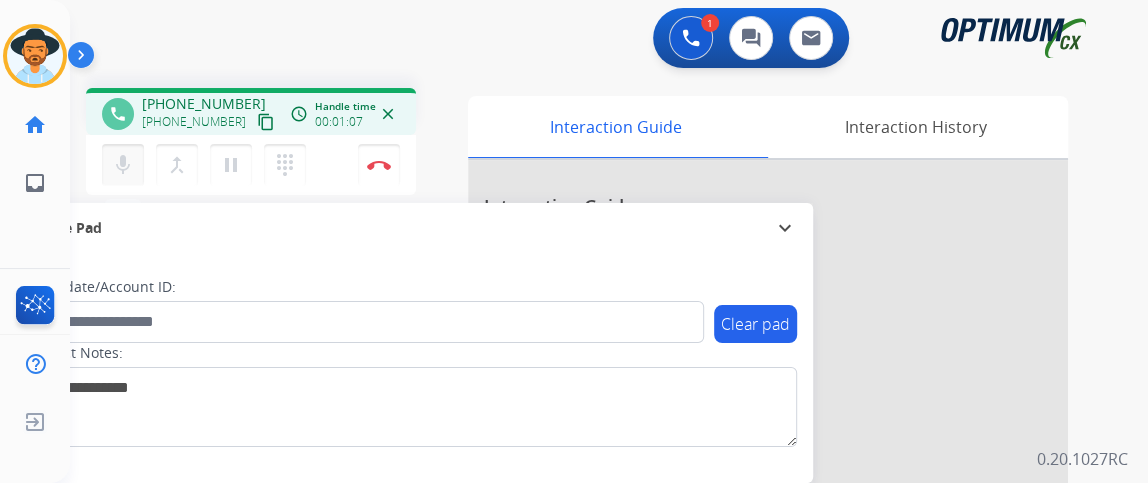 click on "mic" at bounding box center (123, 165) 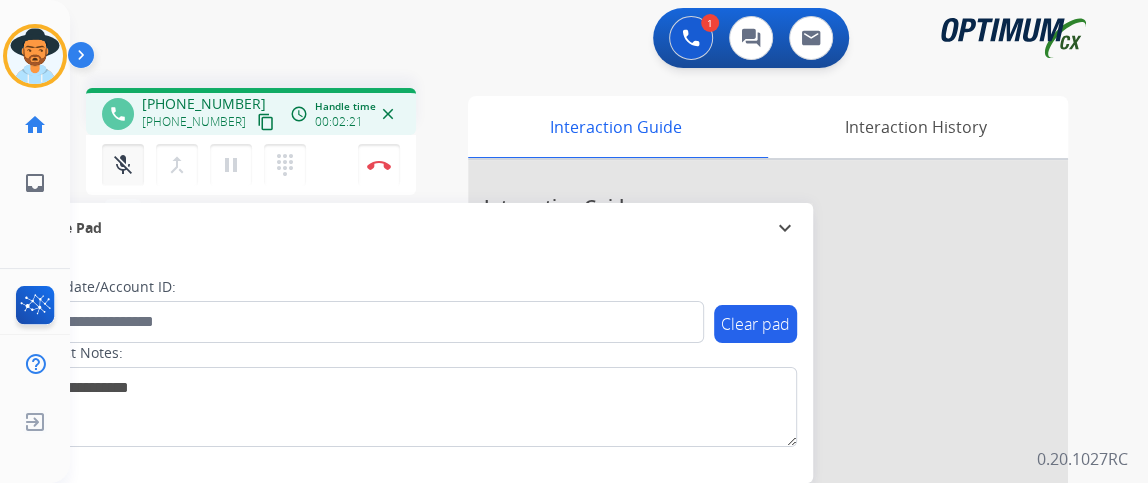 click on "mic_off" at bounding box center [123, 165] 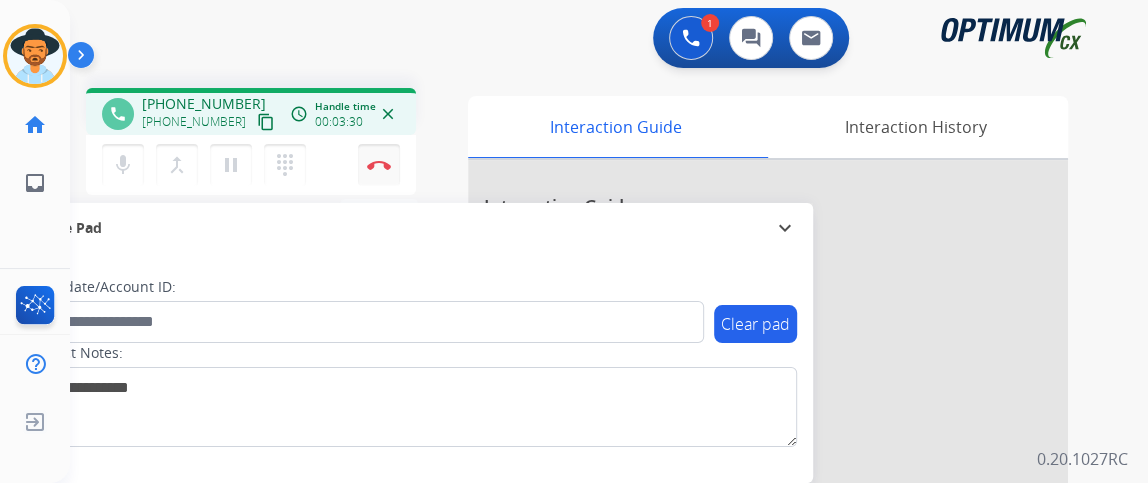 click on "Disconnect" at bounding box center [379, 165] 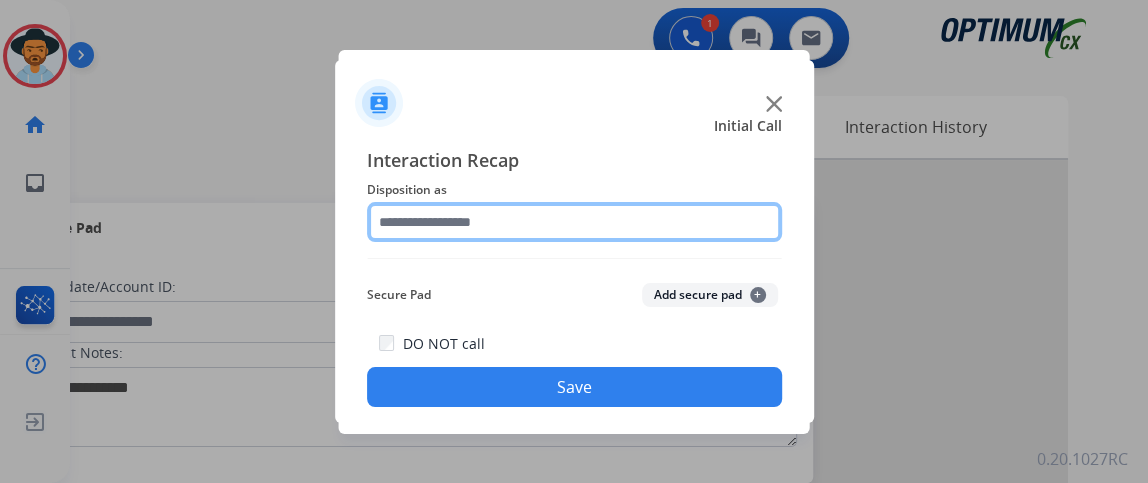 click 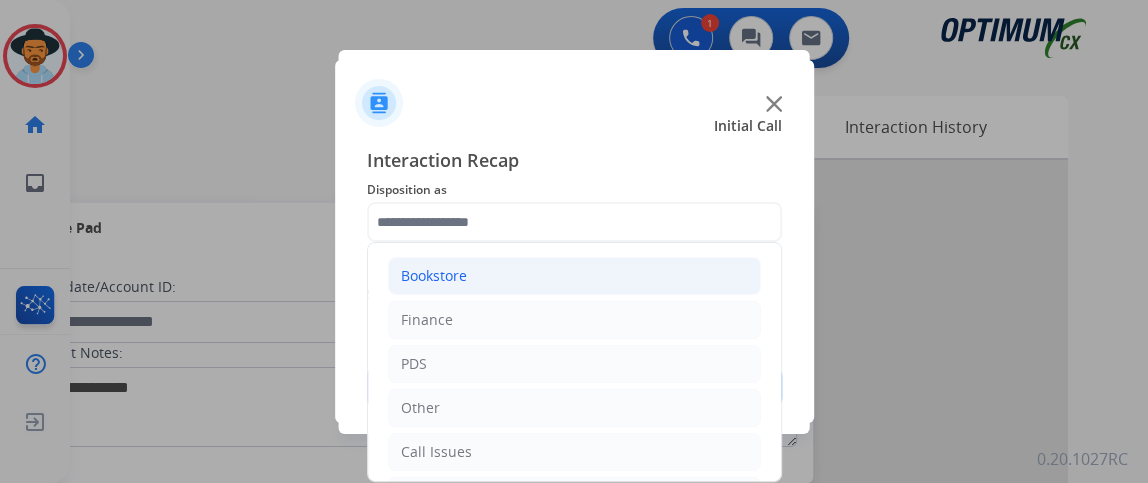 click on "Bookstore" 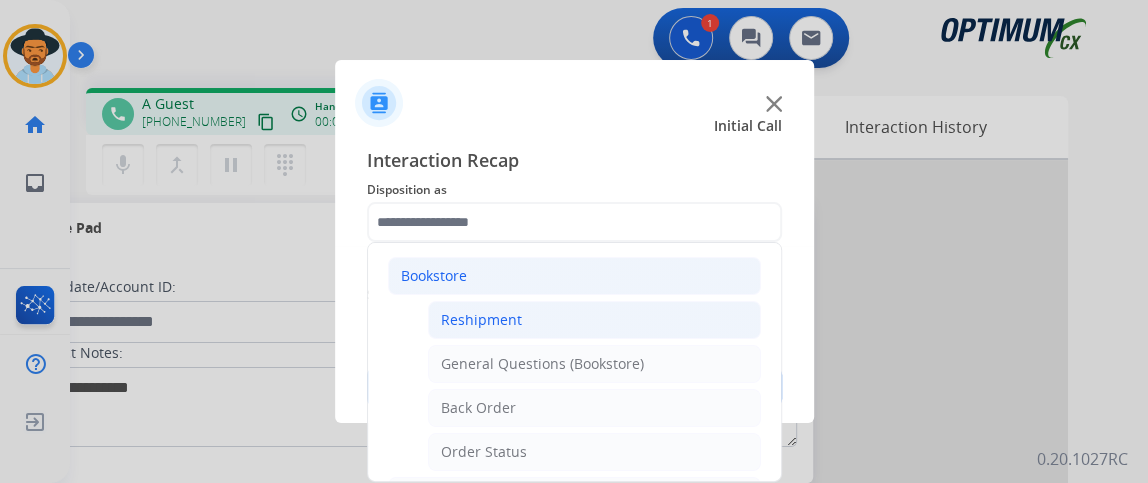click on "Reshipment" 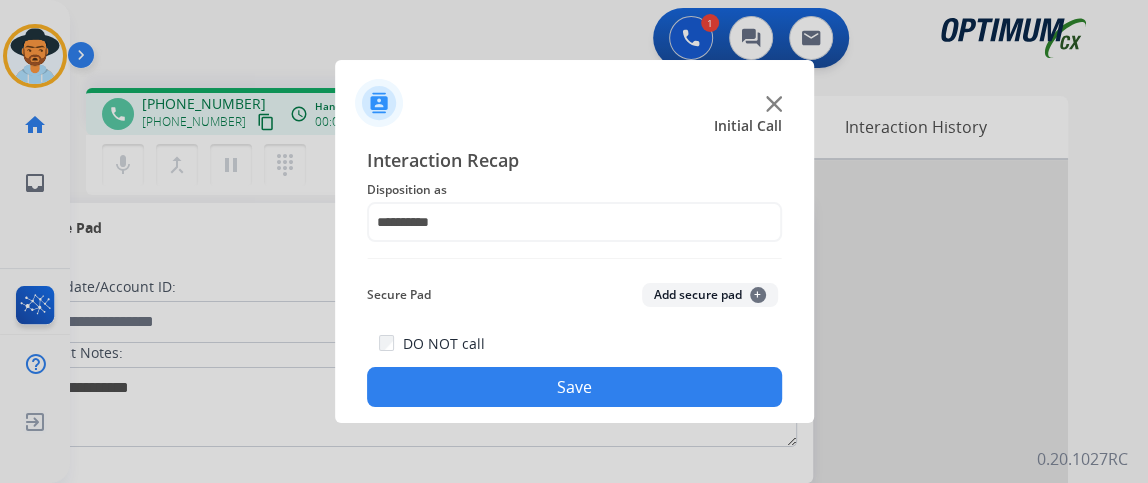 click on "Save" 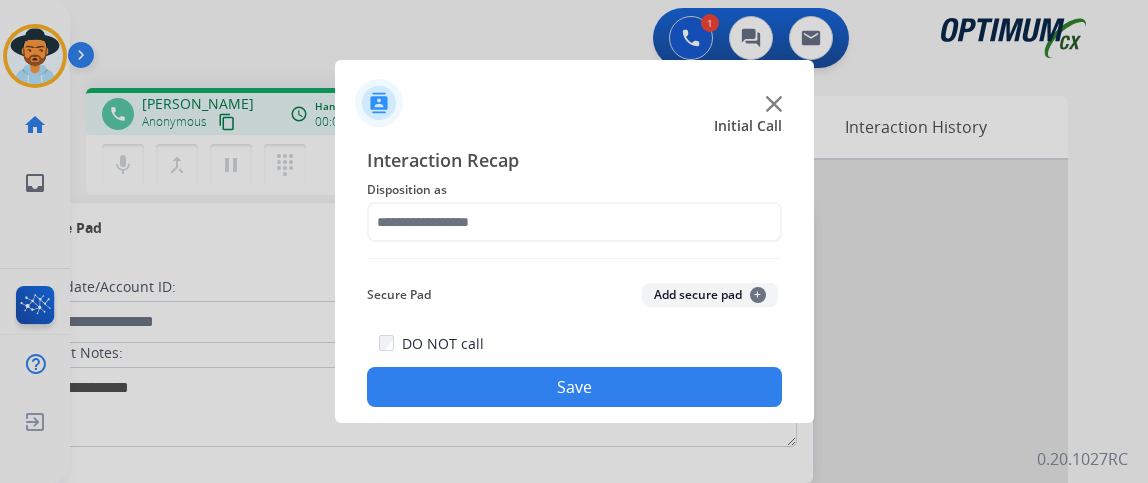 scroll, scrollTop: 0, scrollLeft: 0, axis: both 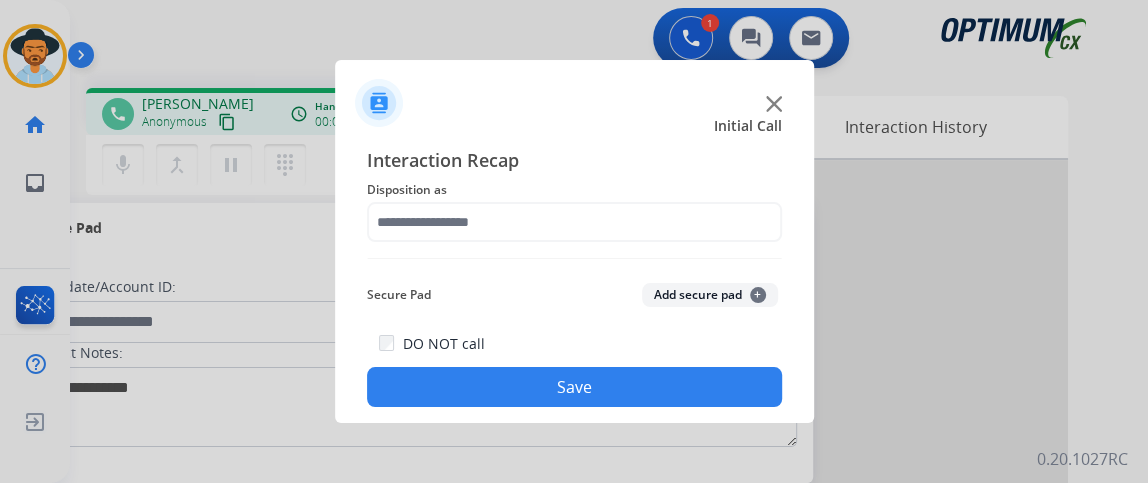 click on "Interaction Recap Disposition as    Secure Pad  Add secure pad  +  DO NOT call  Save" 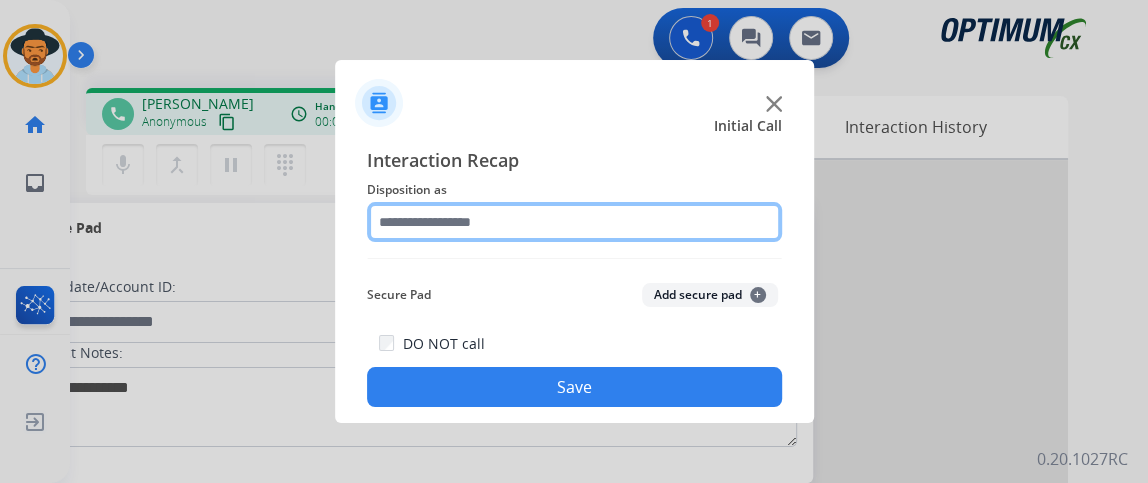 click 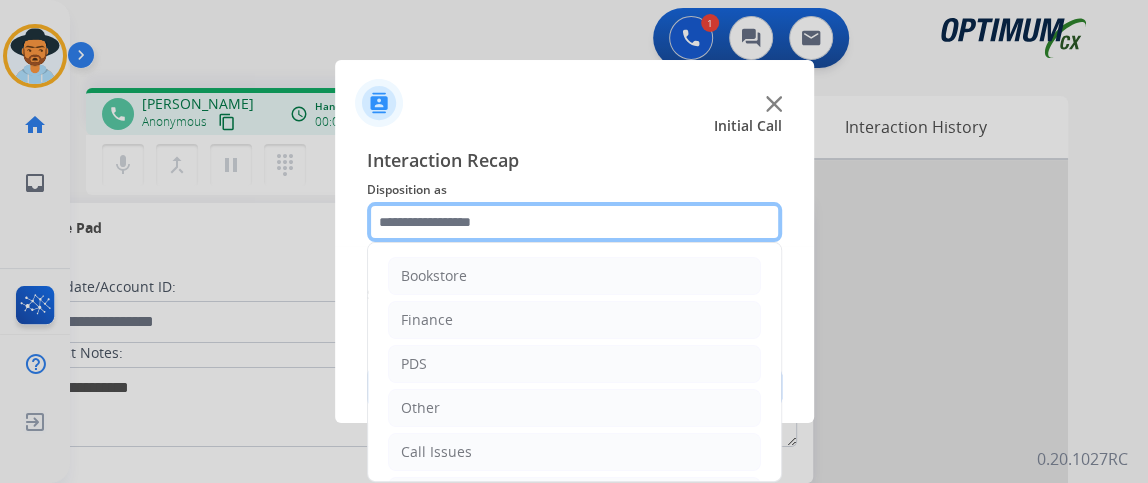 scroll, scrollTop: 131, scrollLeft: 0, axis: vertical 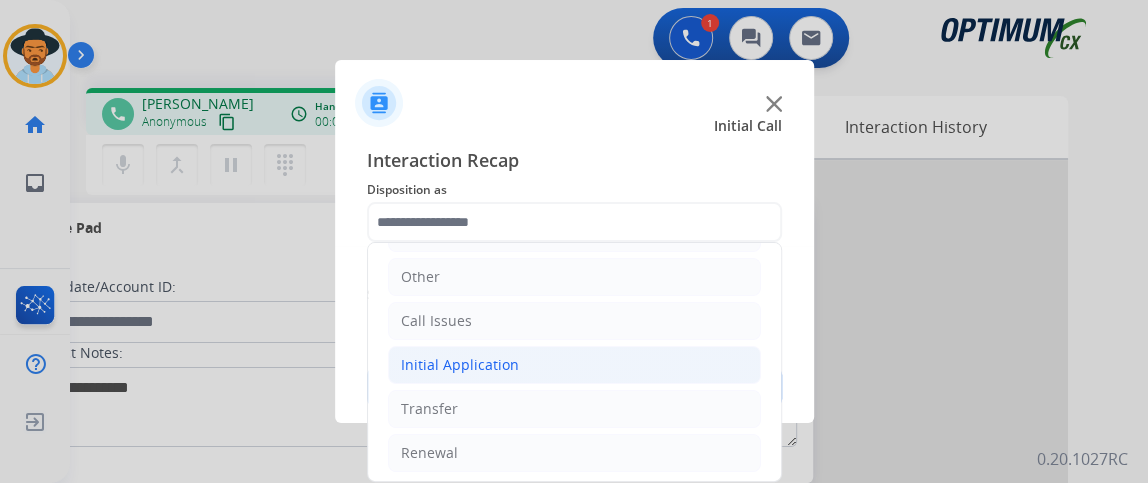 click on "Initial Application" 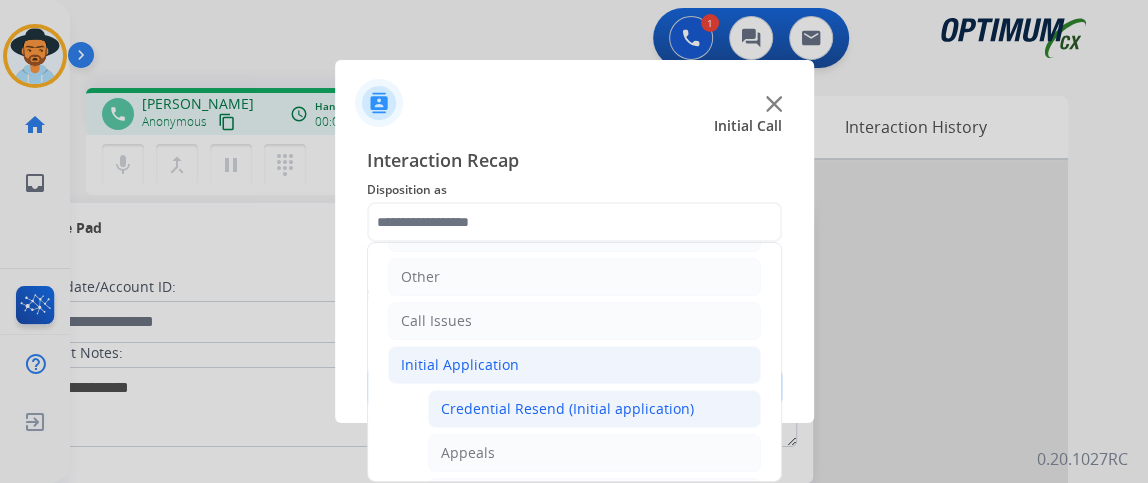 click on "Credential Resend (Initial application)" 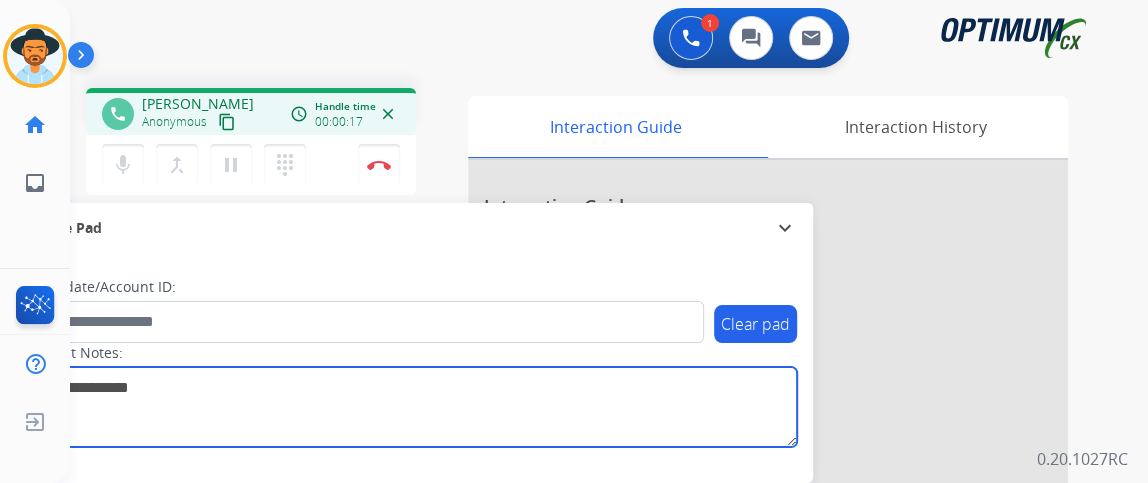 click at bounding box center (411, 407) 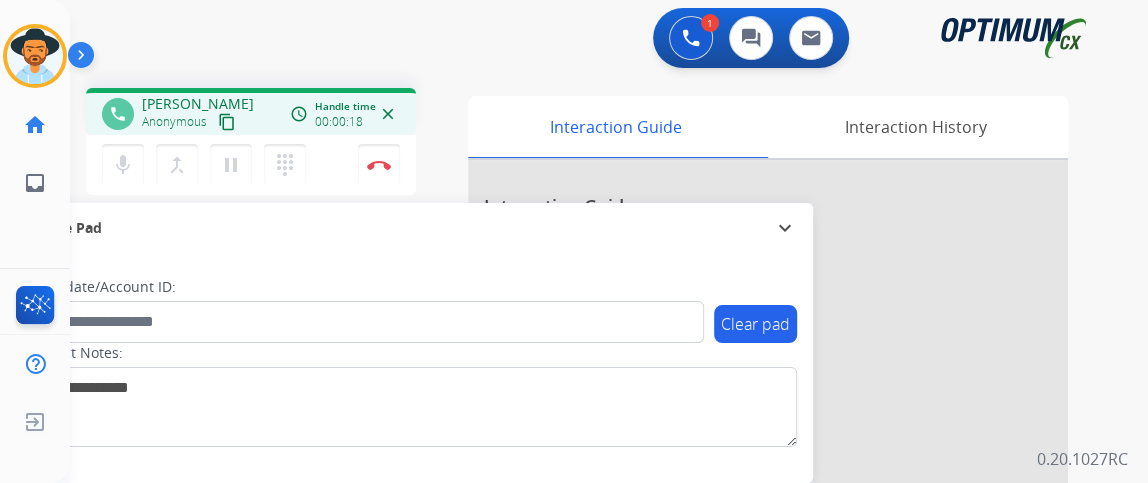 click on "content_copy" at bounding box center [227, 122] 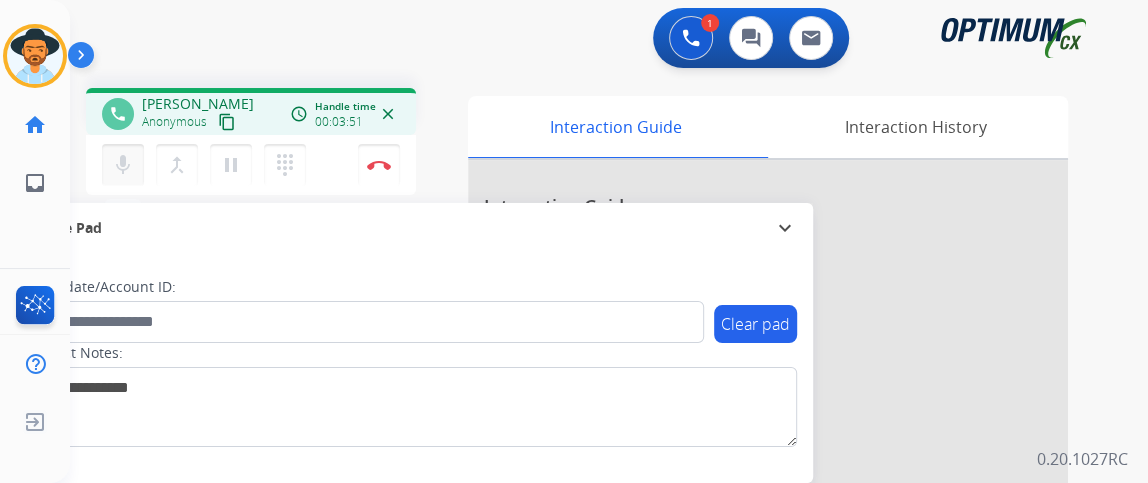click on "mic Mute" at bounding box center [123, 165] 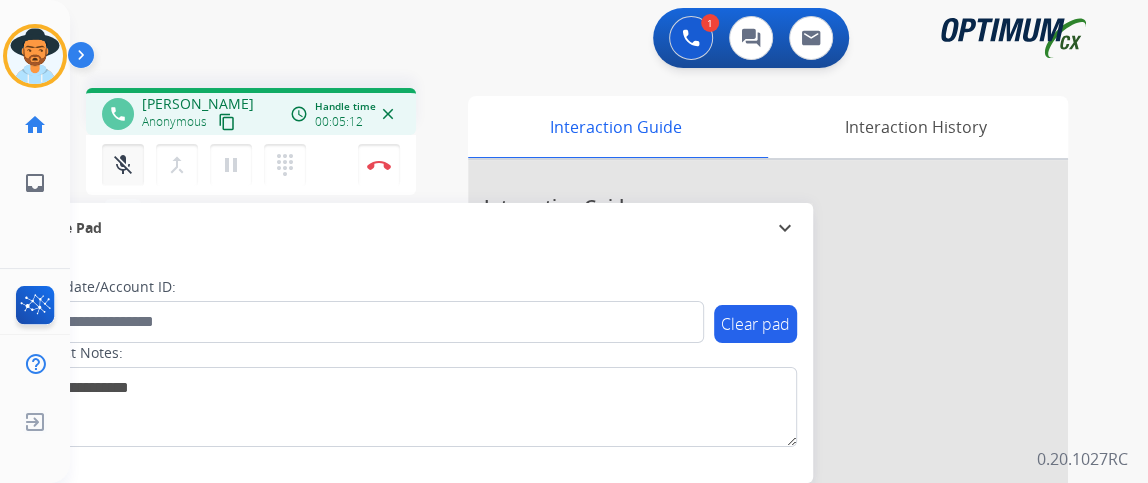 click on "mic_off" at bounding box center [123, 165] 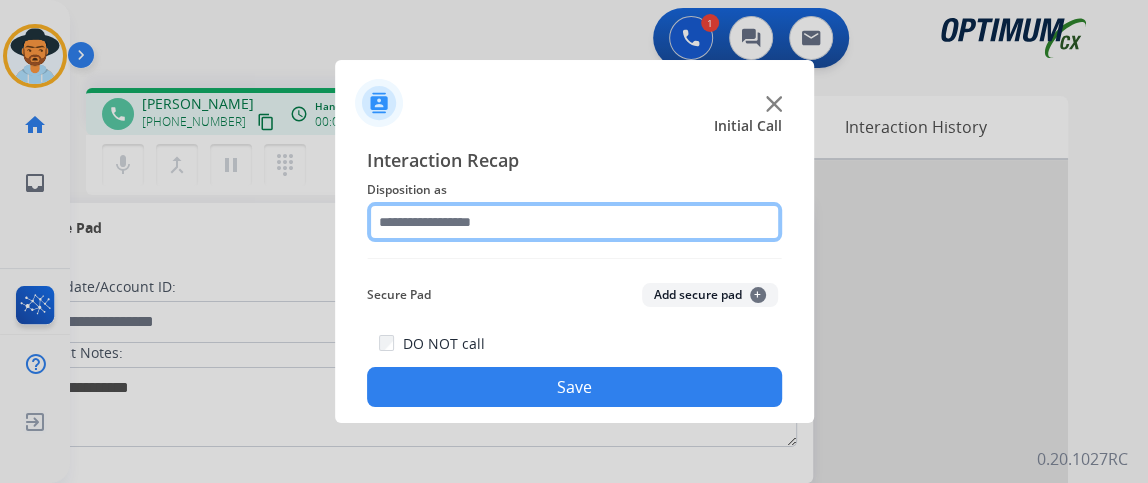click 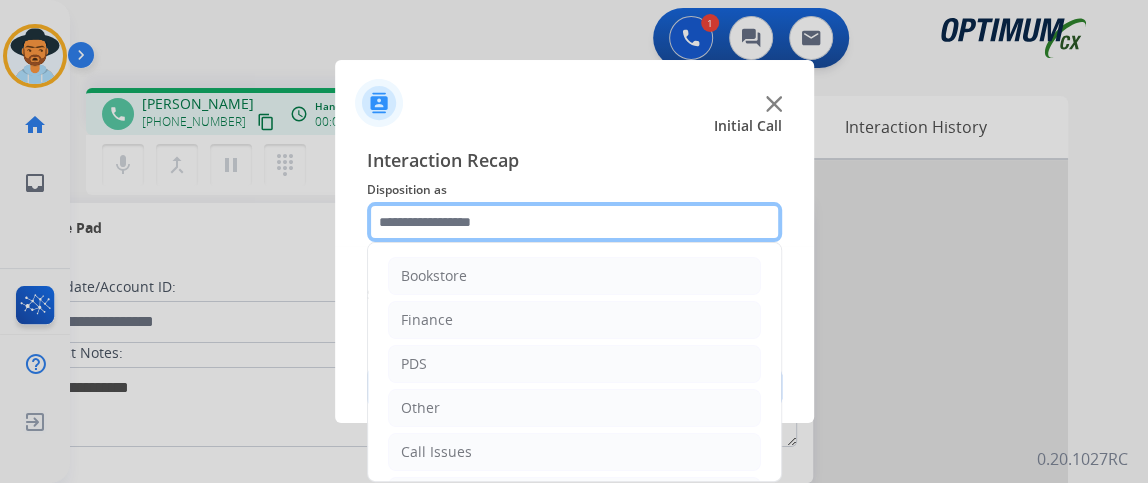 scroll, scrollTop: 131, scrollLeft: 0, axis: vertical 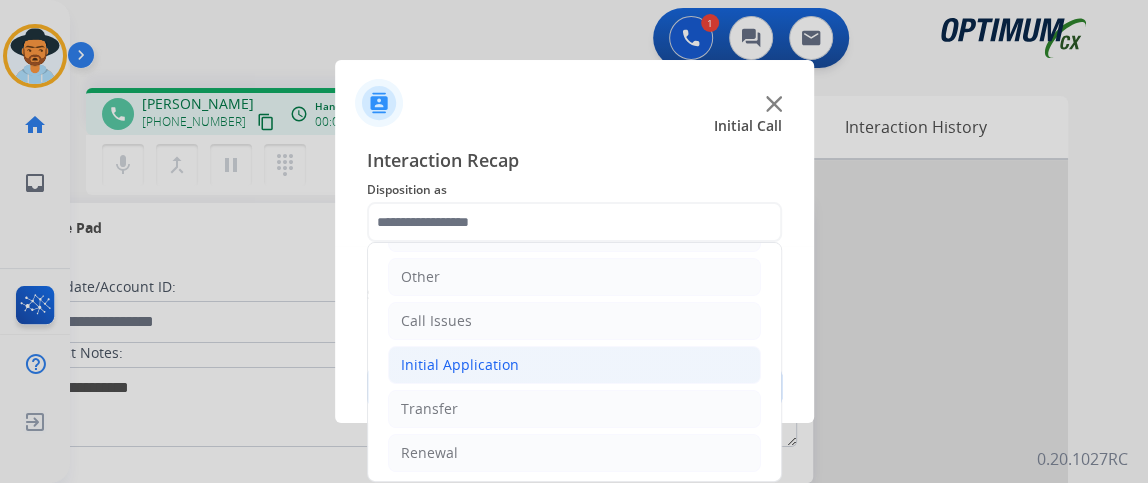 click on "Initial Application" 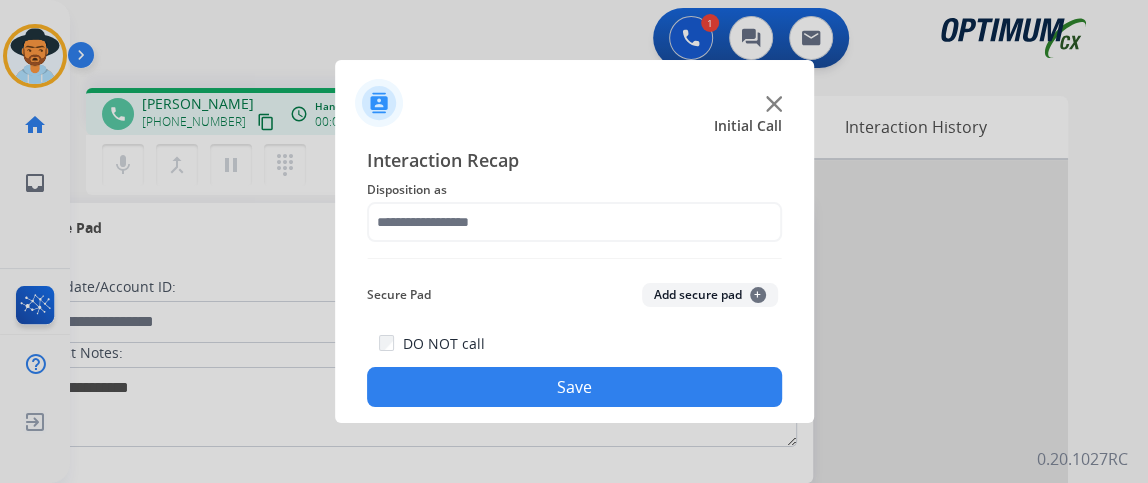 click on "Interaction Recap Disposition as    Secure Pad  Add secure pad  +  DO NOT call  Save" 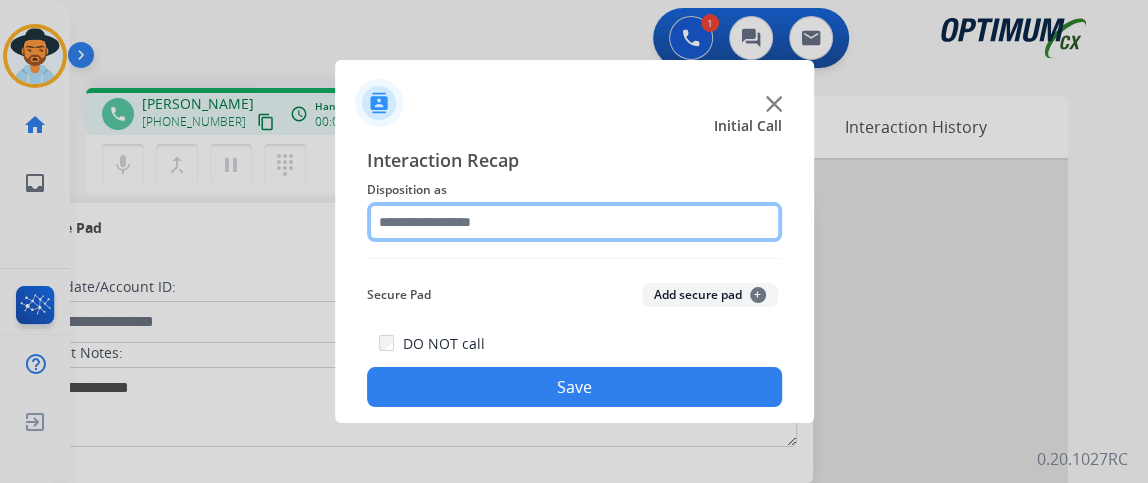 click 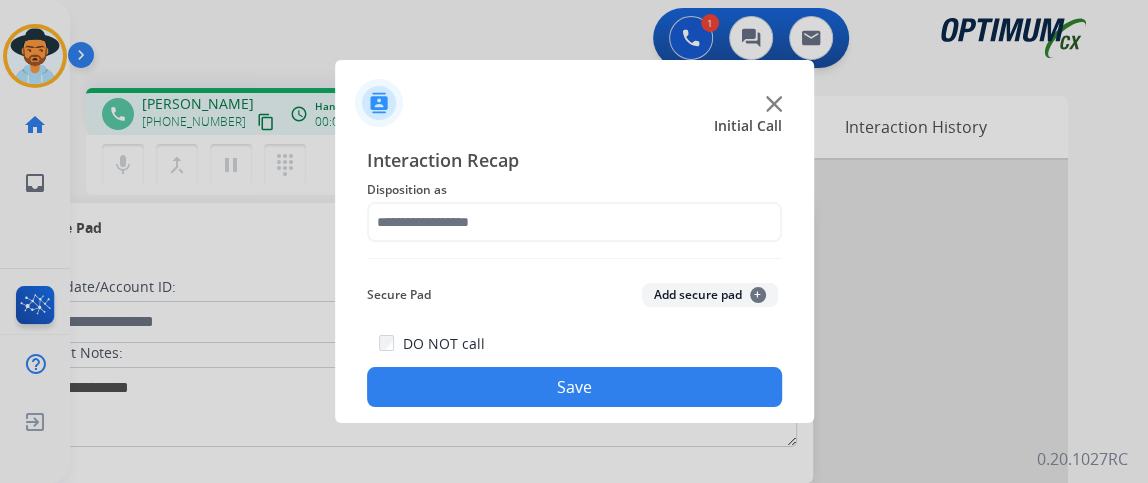 click on "Interaction Recap Disposition as    Secure Pad  Add secure pad  +  DO NOT call  Save" 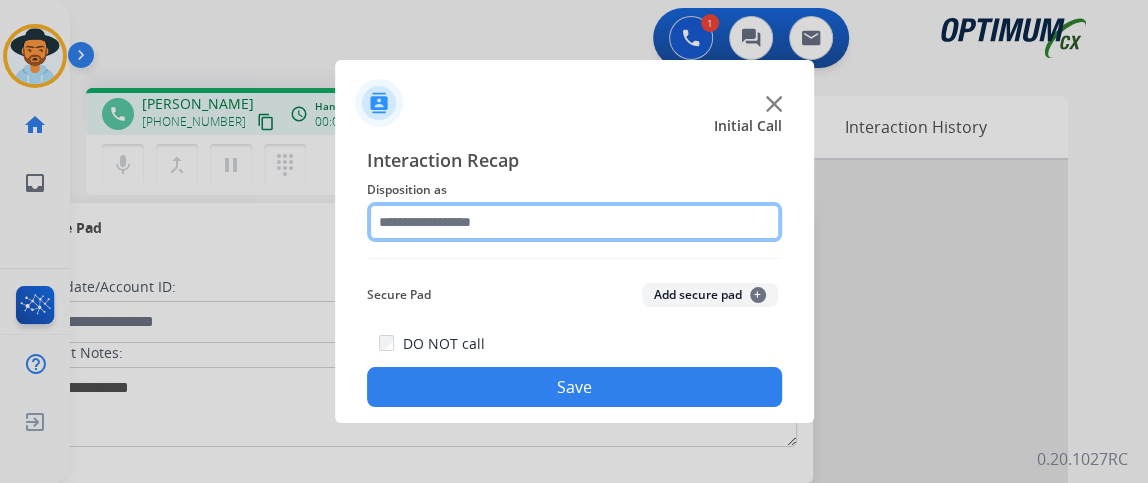 click 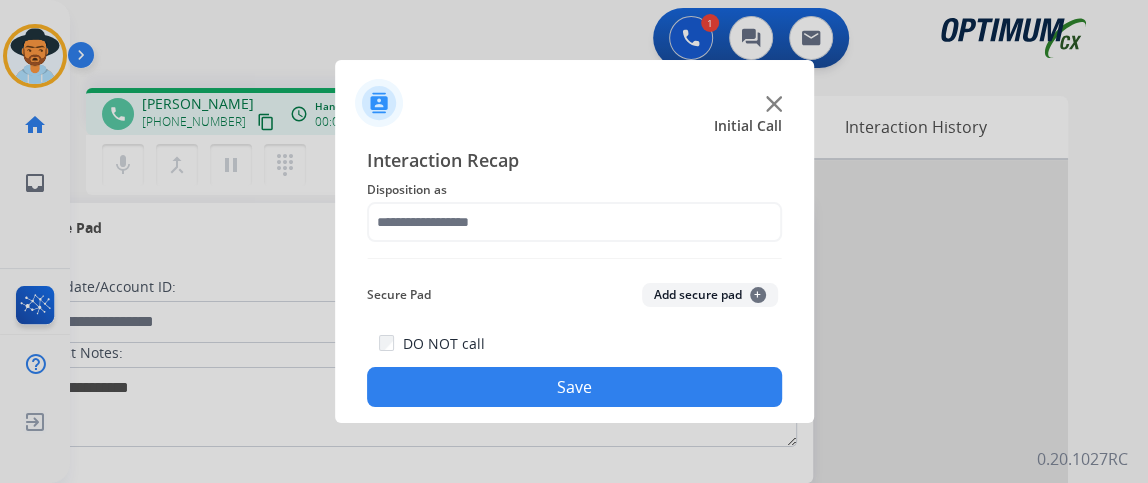 click on "Interaction Recap Disposition as    Secure Pad  Add secure pad  +  DO NOT call  Save" 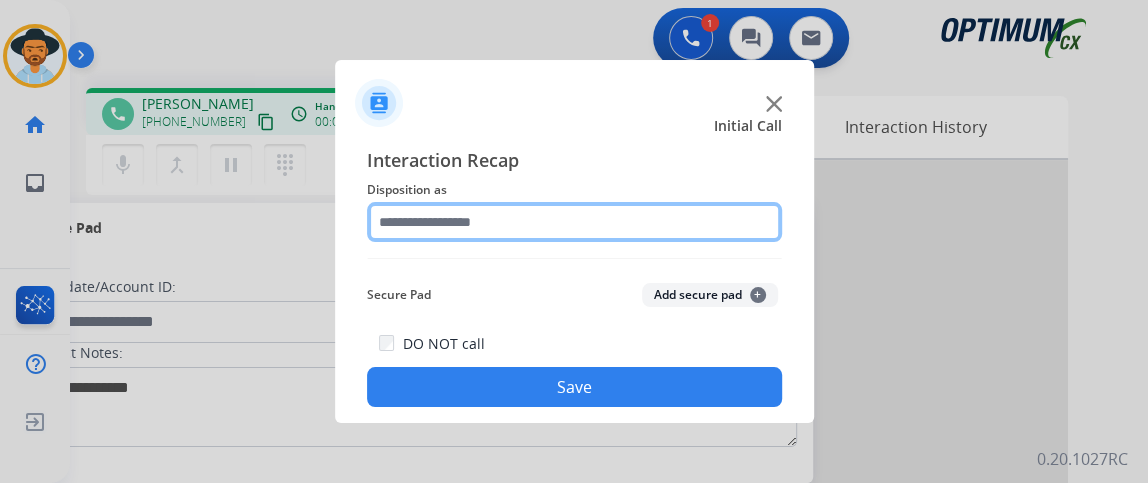 click 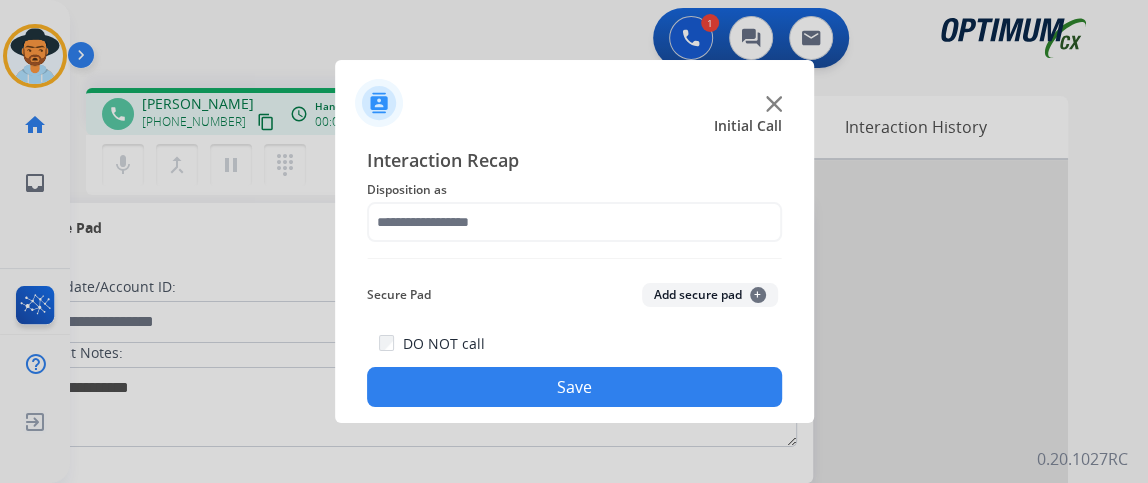 click 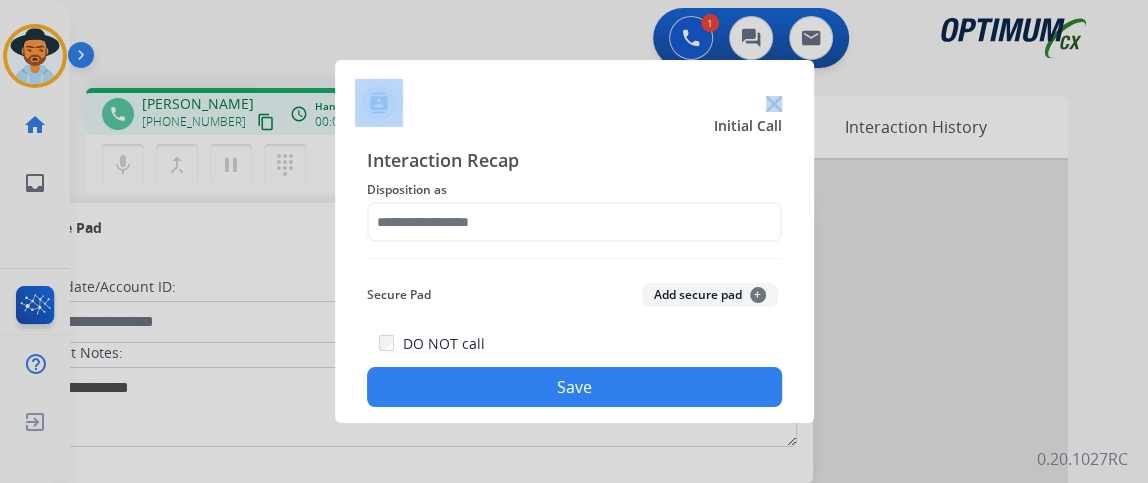click 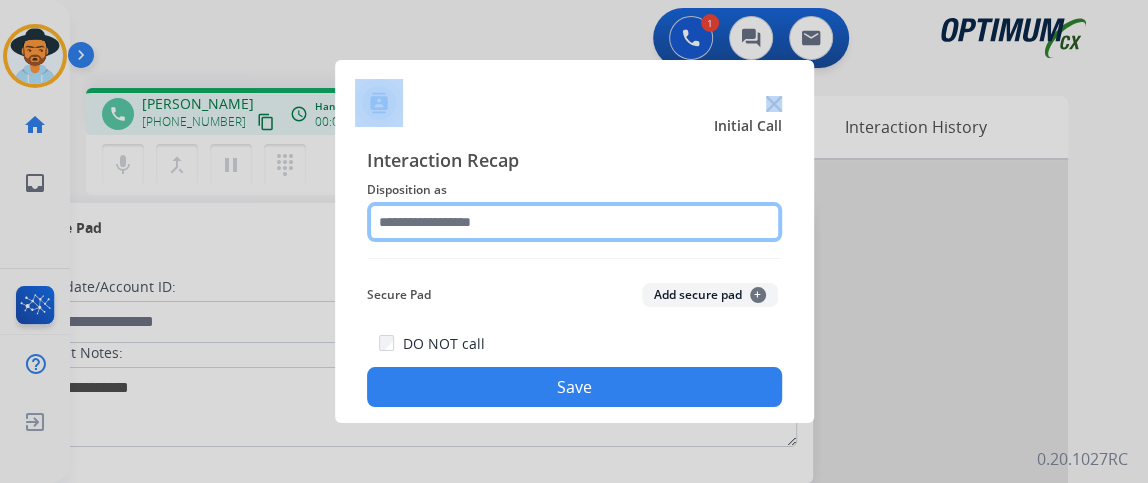 click 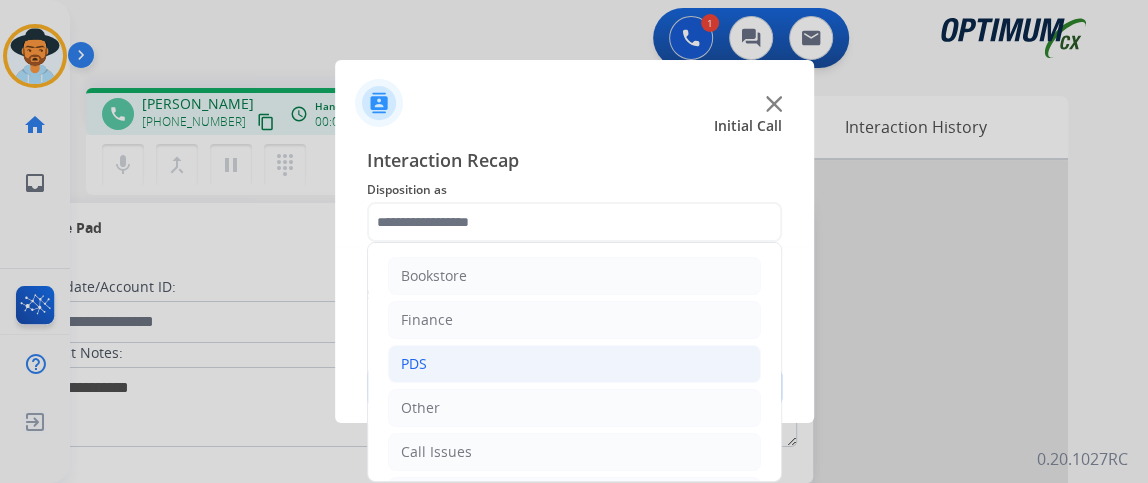 click on "PDS" 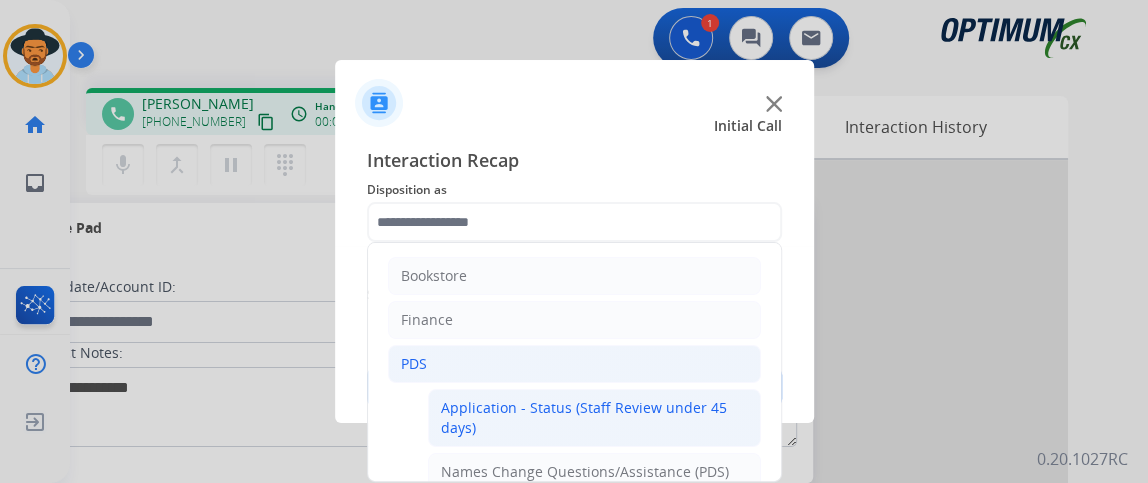 click on "Application - Status (Staff Review under 45 days)" 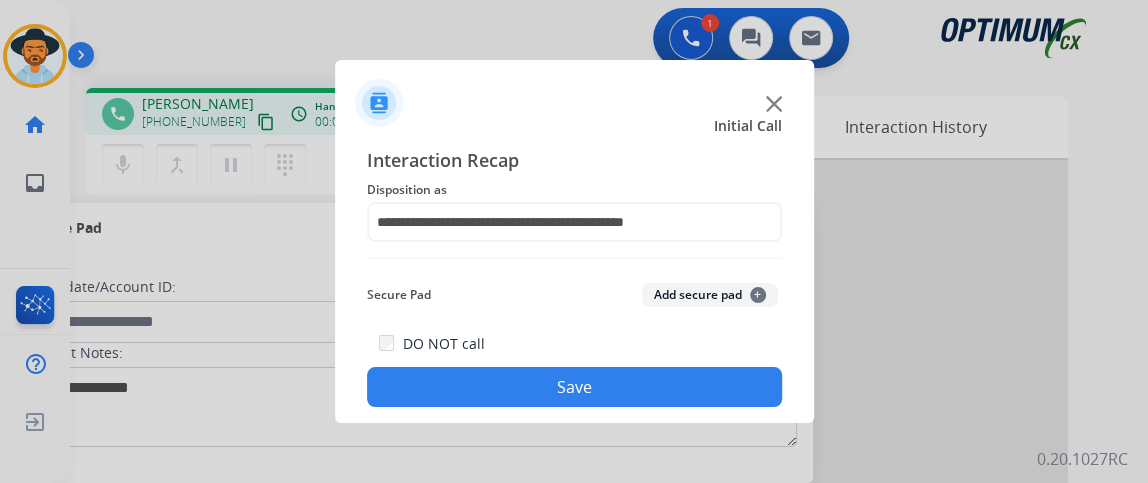 click on "Save" 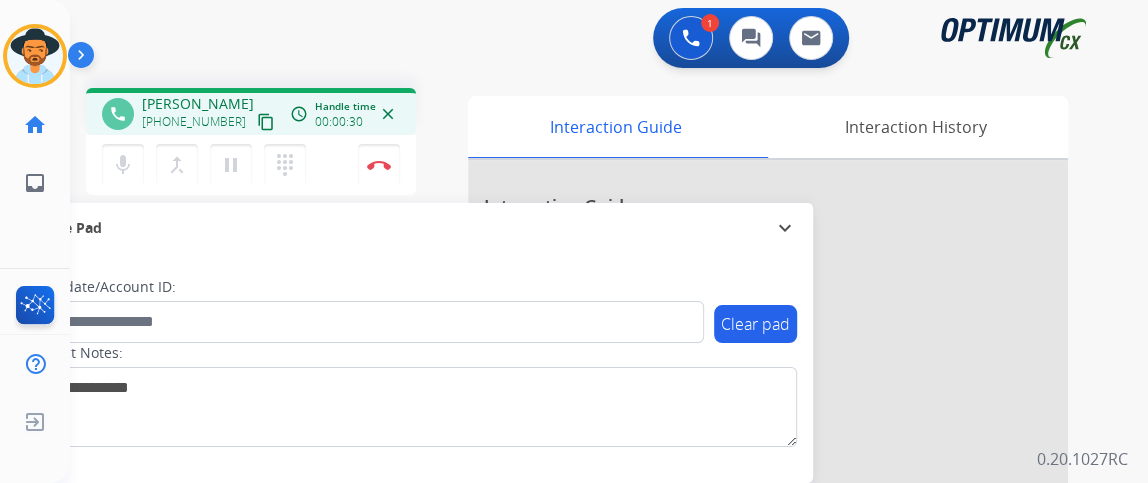 click on "content_copy" at bounding box center [266, 122] 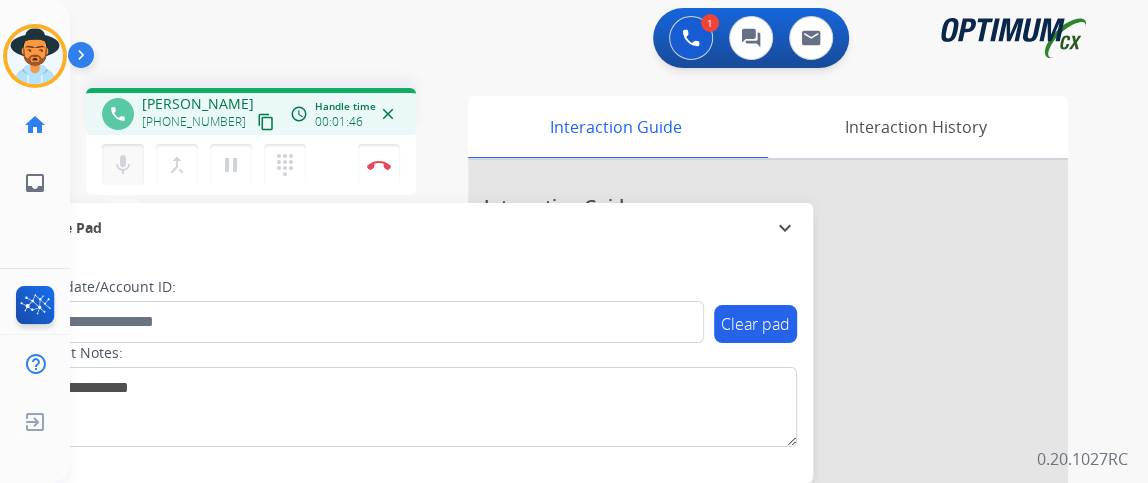 click on "mic" at bounding box center [123, 165] 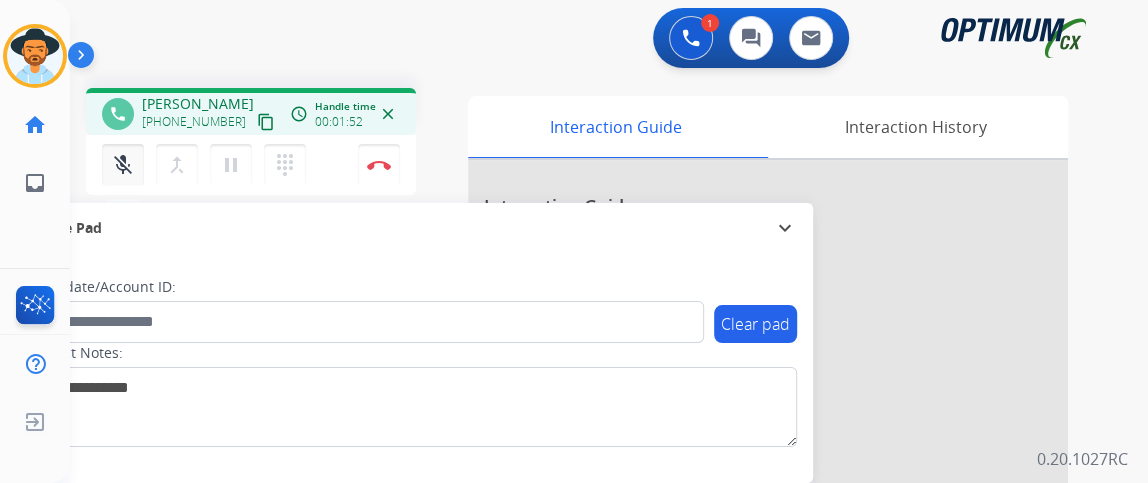 click on "mic_off" at bounding box center (123, 165) 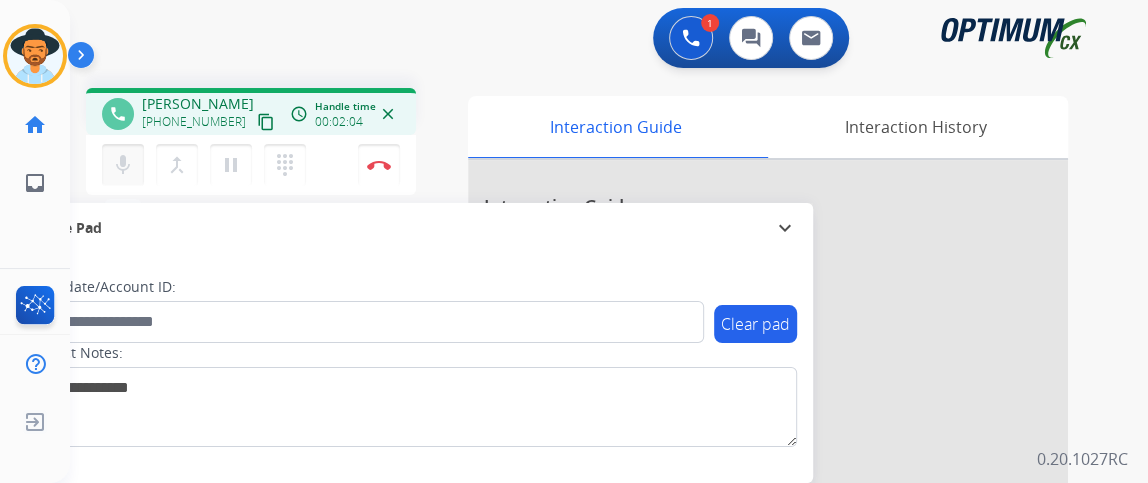click on "mic" at bounding box center (123, 165) 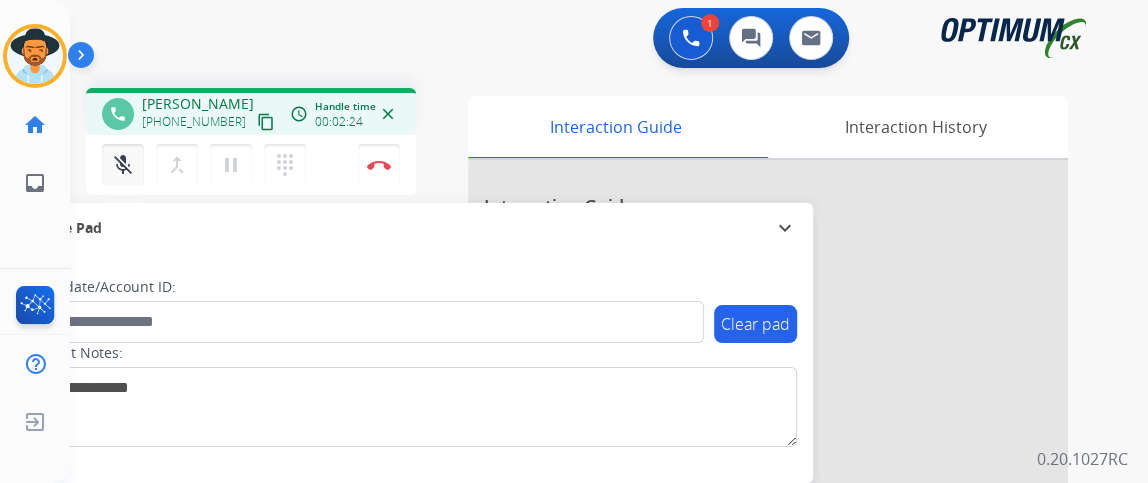 click on "mic_off" at bounding box center [123, 165] 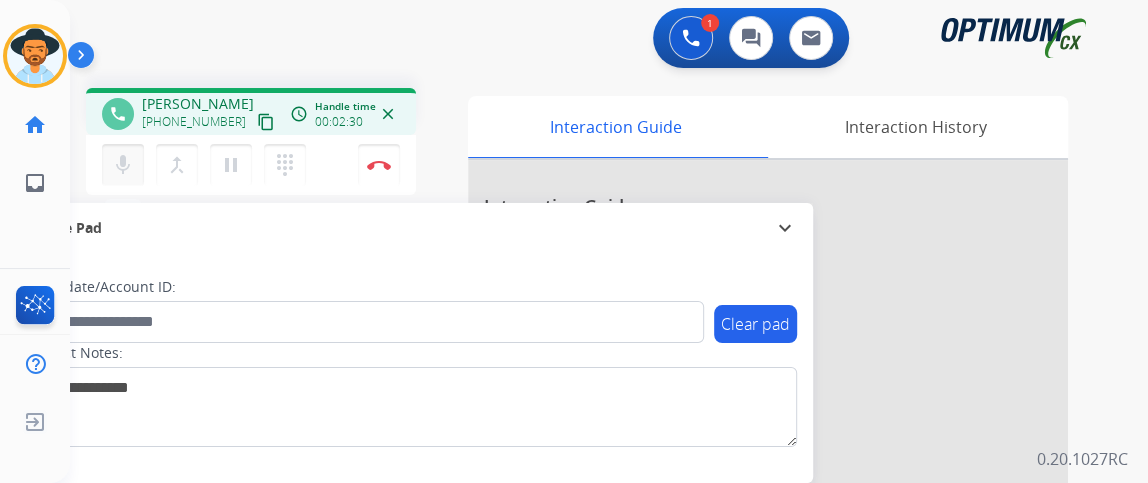 click on "mic Mute" at bounding box center (123, 165) 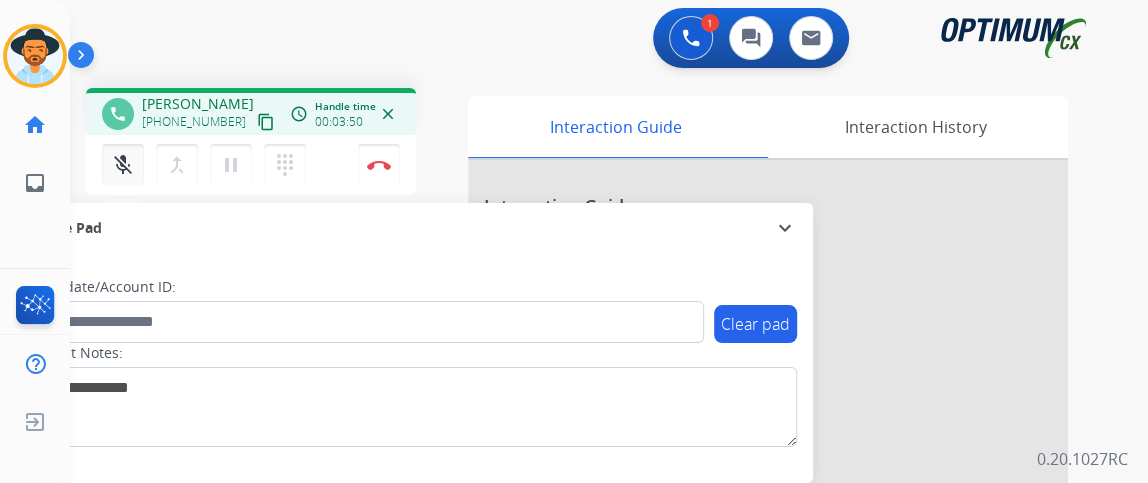 click on "mic_off" at bounding box center (123, 165) 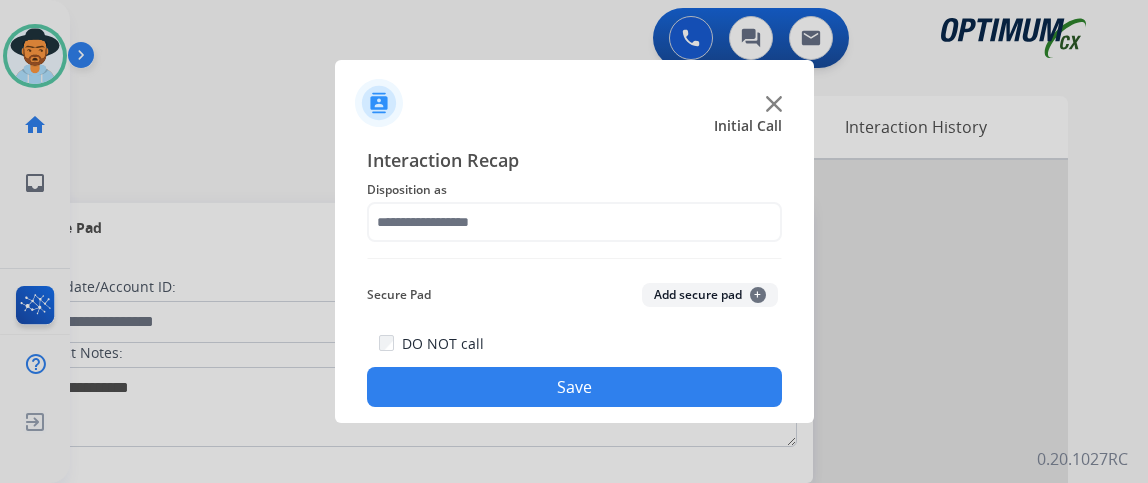 scroll, scrollTop: 0, scrollLeft: 0, axis: both 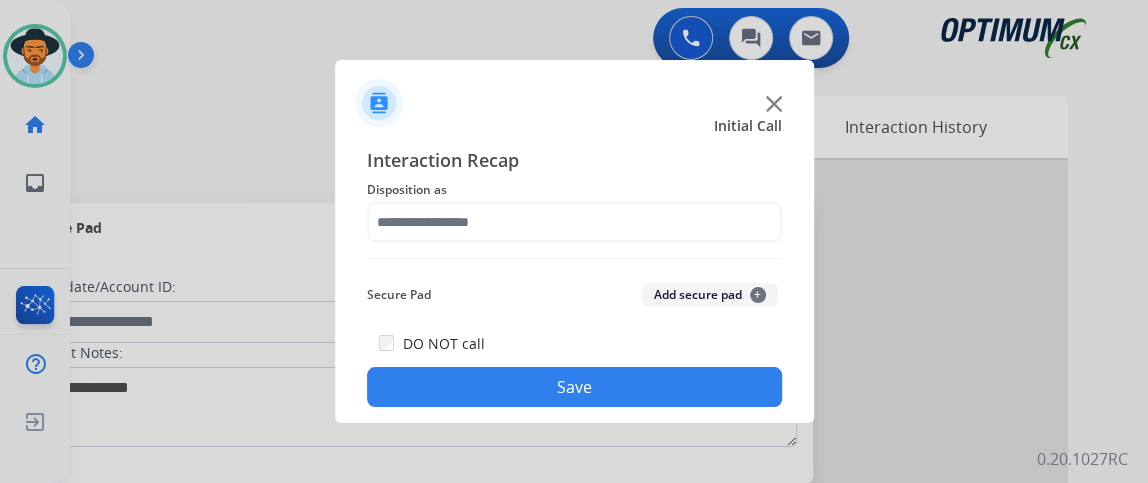click 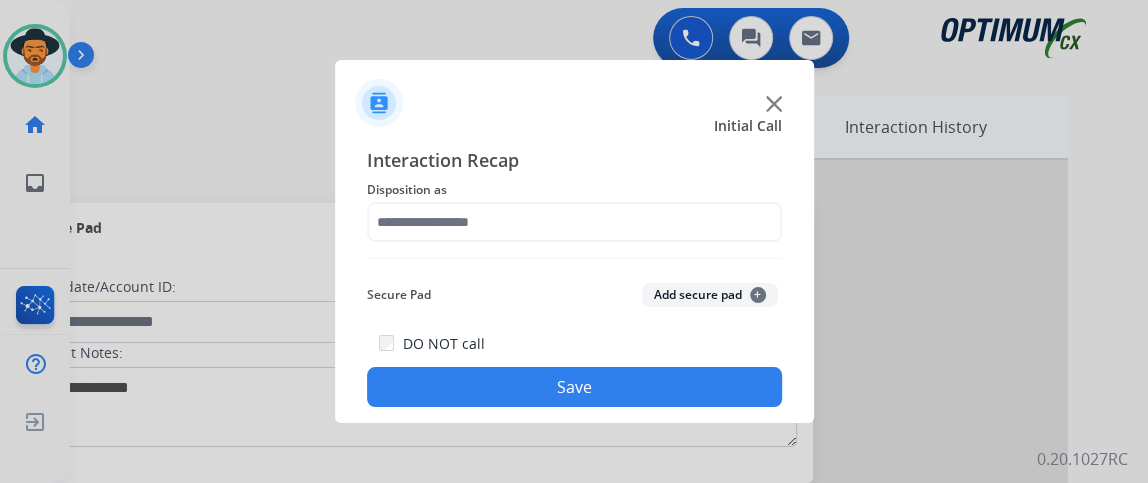 click on "Interaction History" at bounding box center [915, 127] 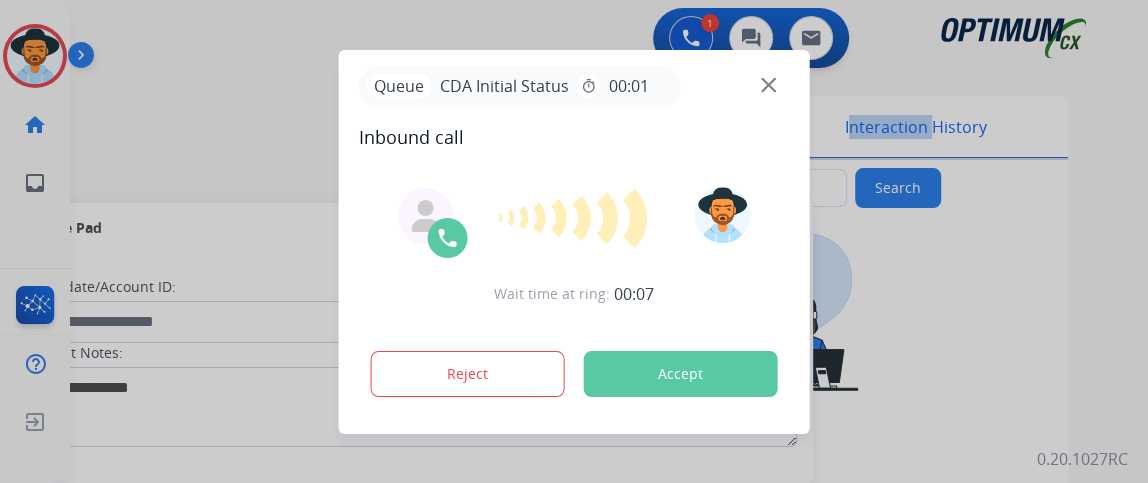 type on "**********" 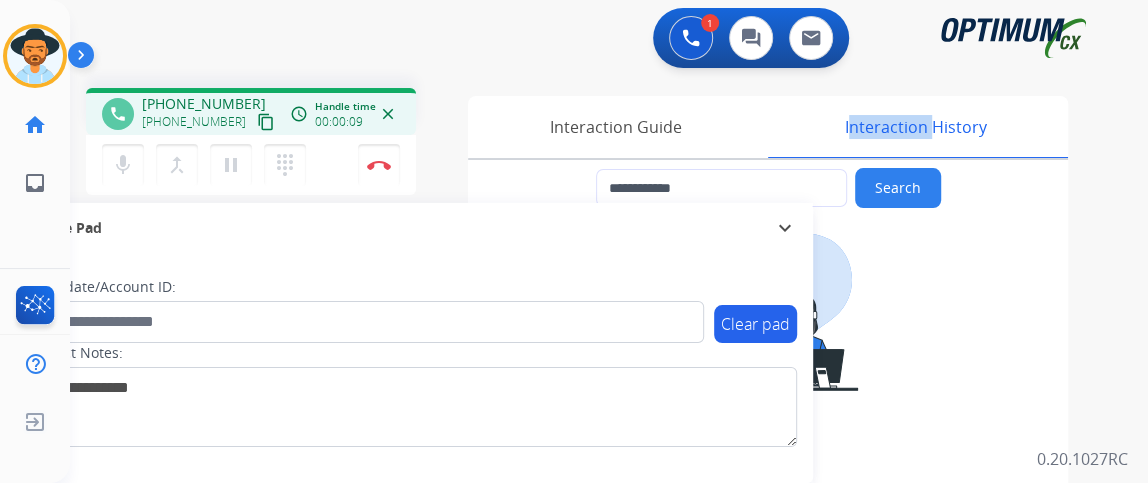 click on "content_copy" at bounding box center [266, 122] 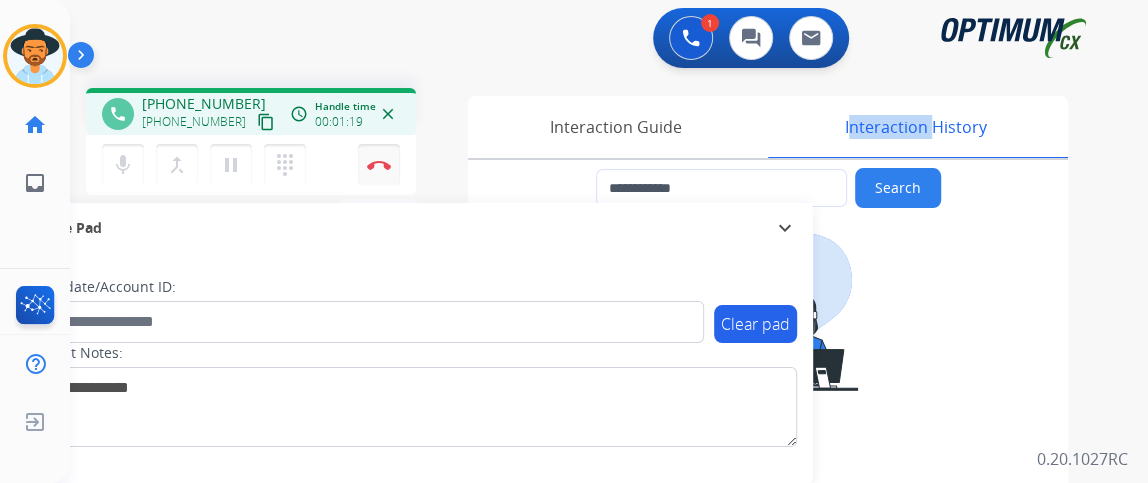 click at bounding box center [379, 165] 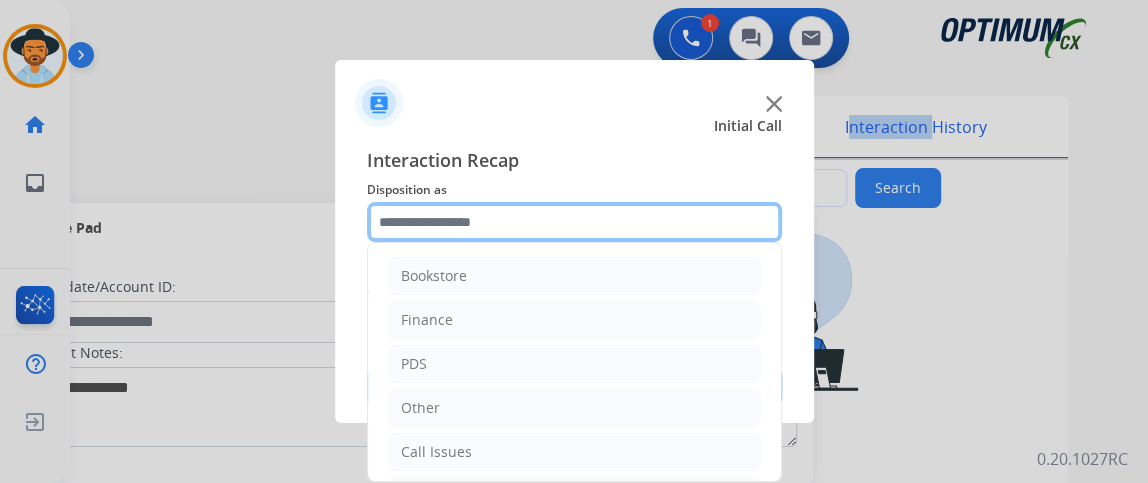 click 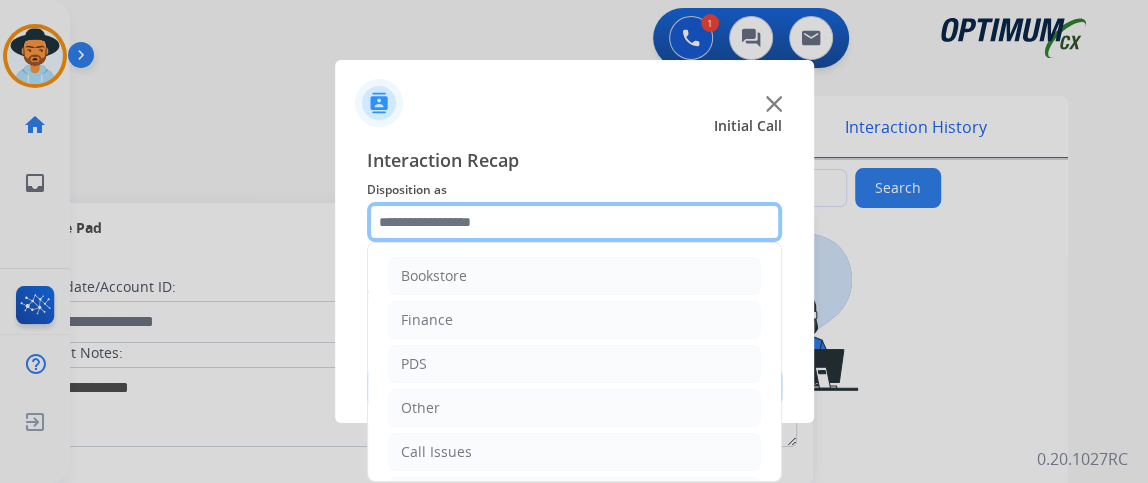 scroll, scrollTop: 131, scrollLeft: 0, axis: vertical 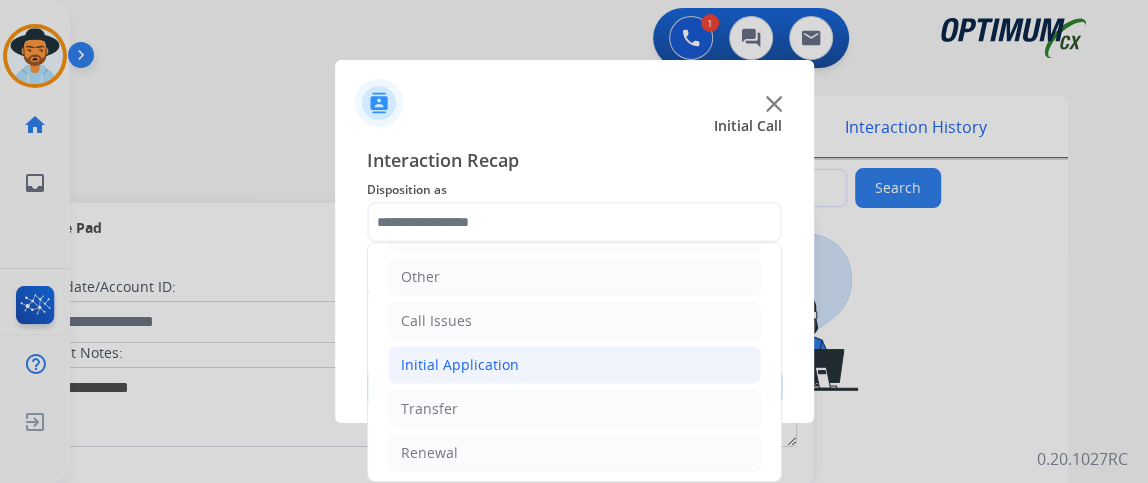 click on "Initial Application" 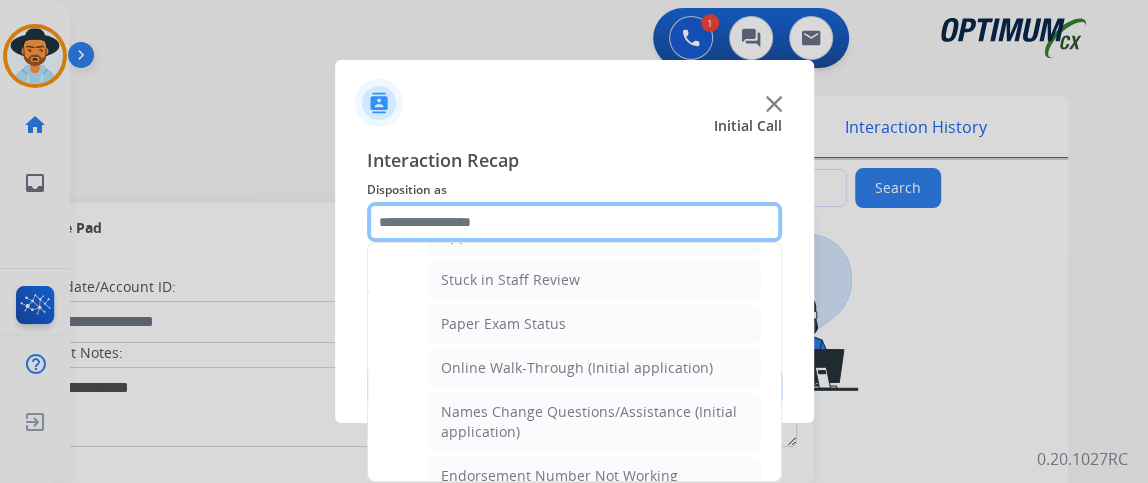 scroll, scrollTop: 374, scrollLeft: 0, axis: vertical 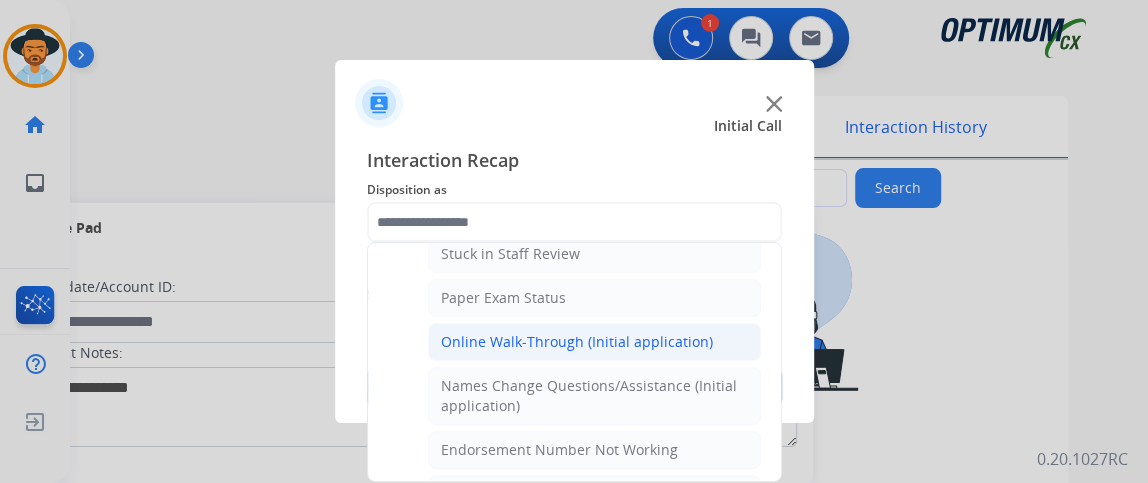 click on "Online Walk-Through (Initial application)" 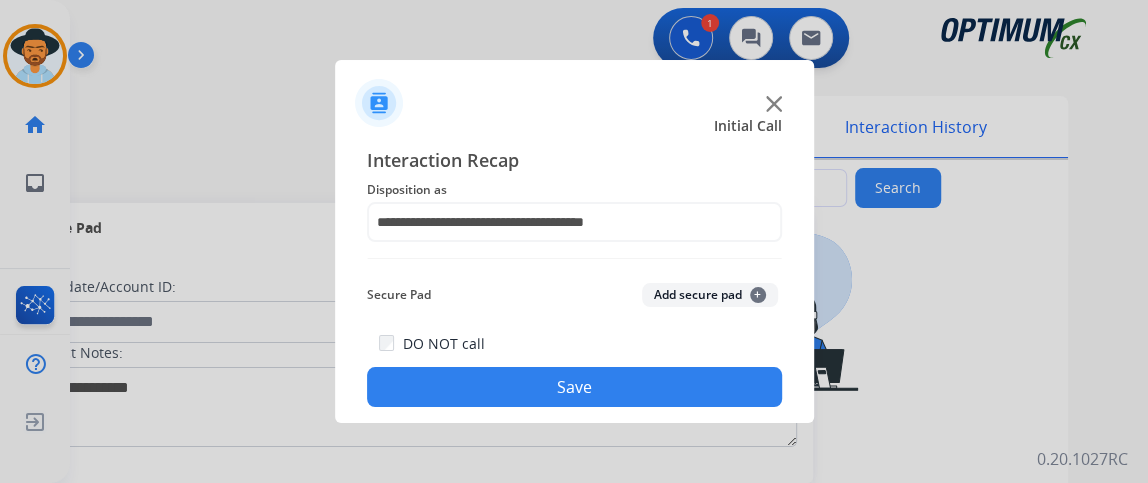 click on "Save" 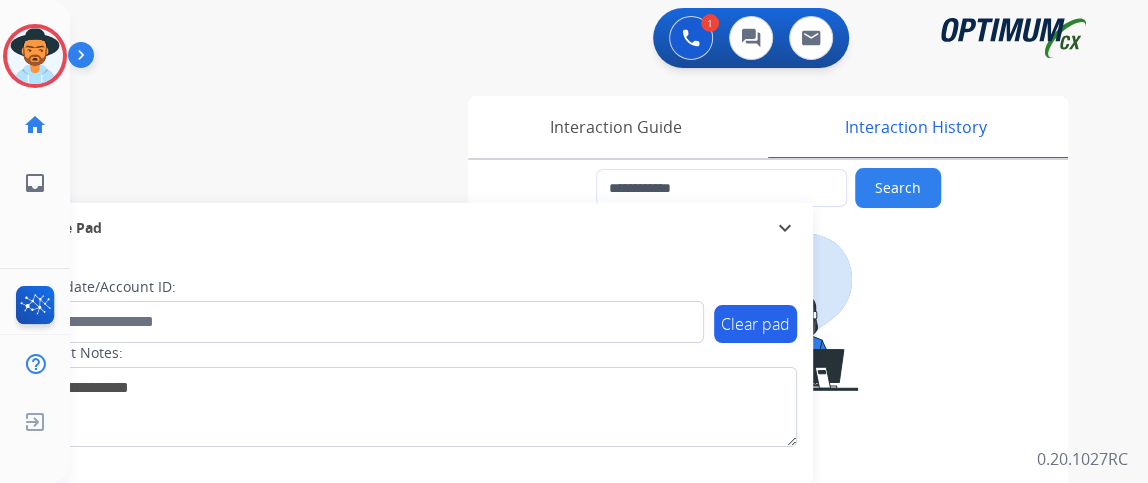 type on "**********" 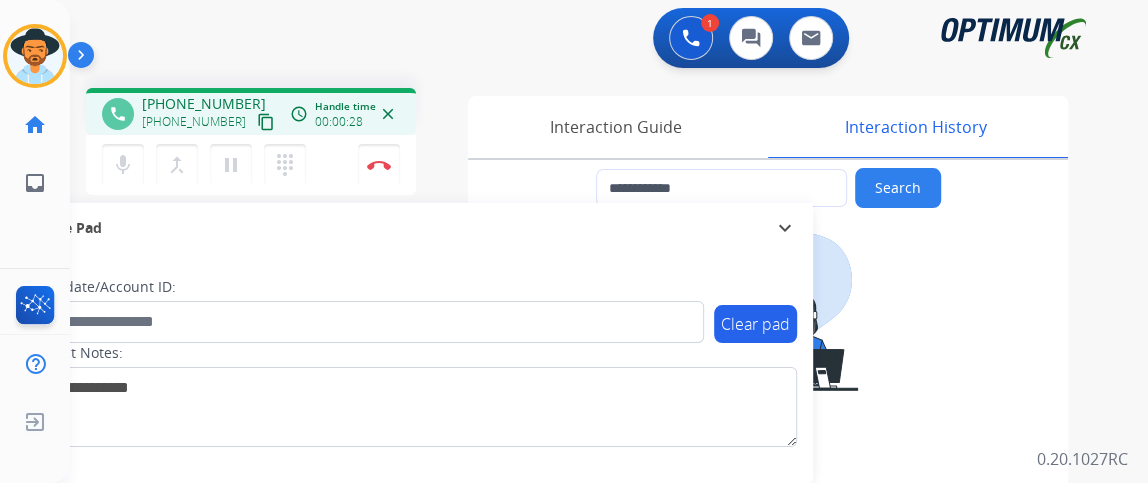 click on "content_copy" at bounding box center (266, 122) 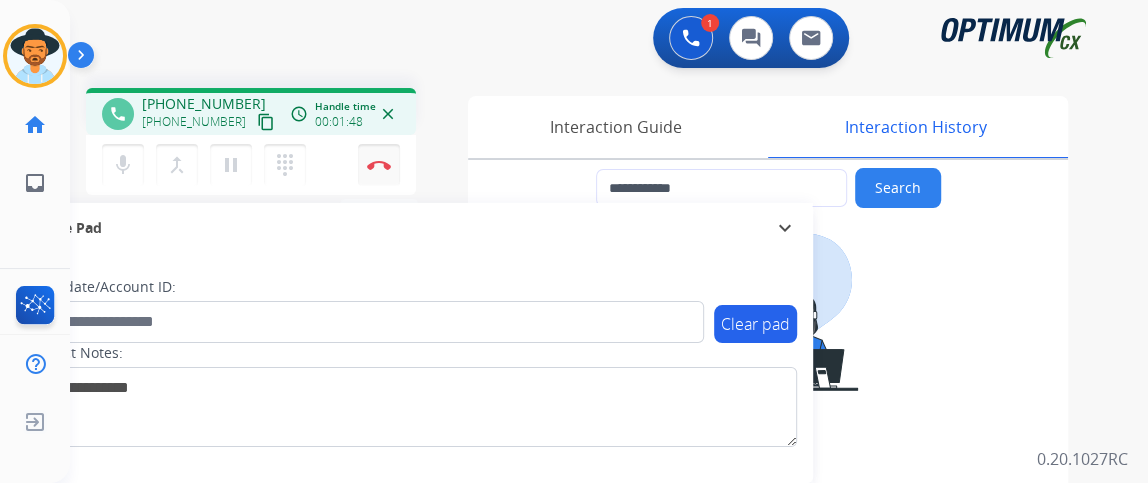 click at bounding box center (379, 165) 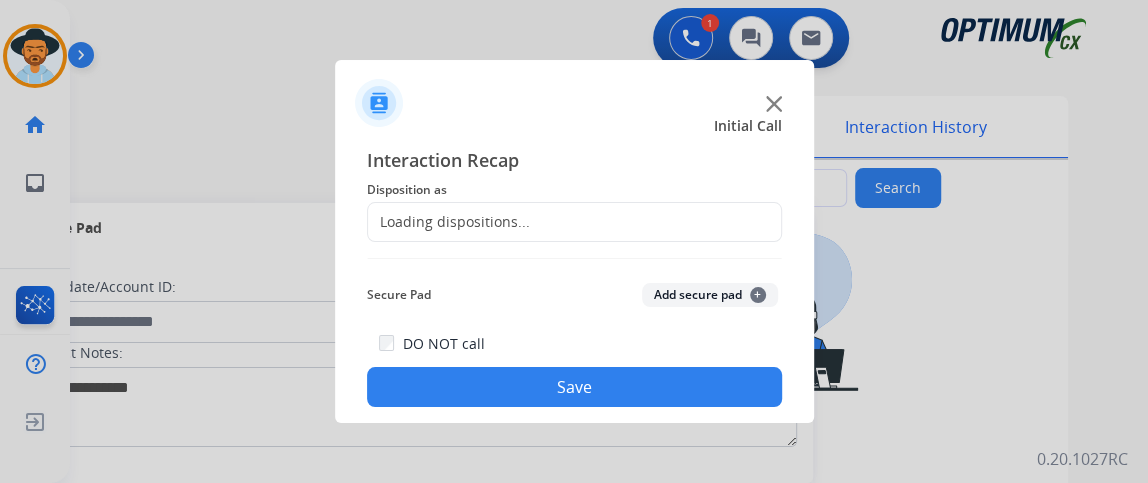 click on "Loading dispositions..." 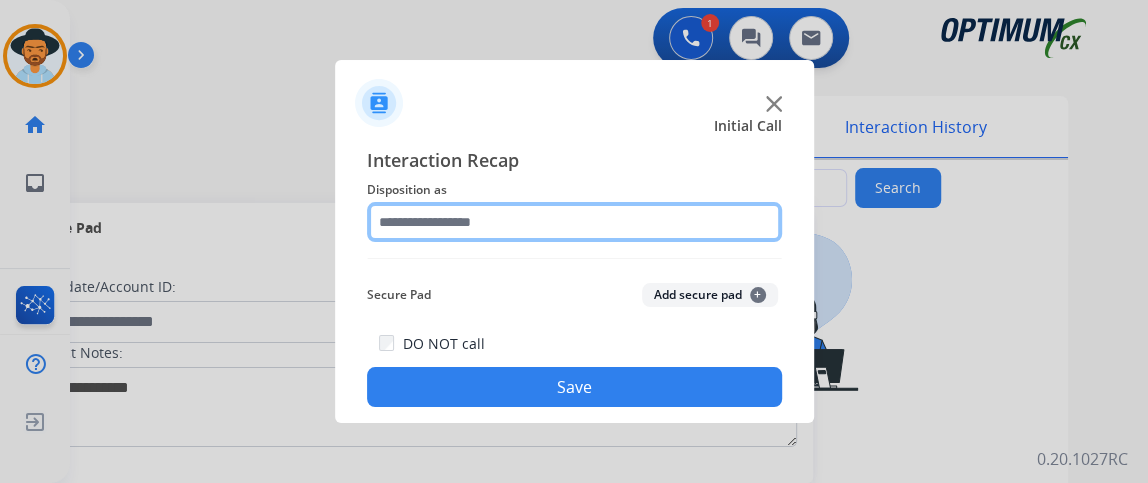 click 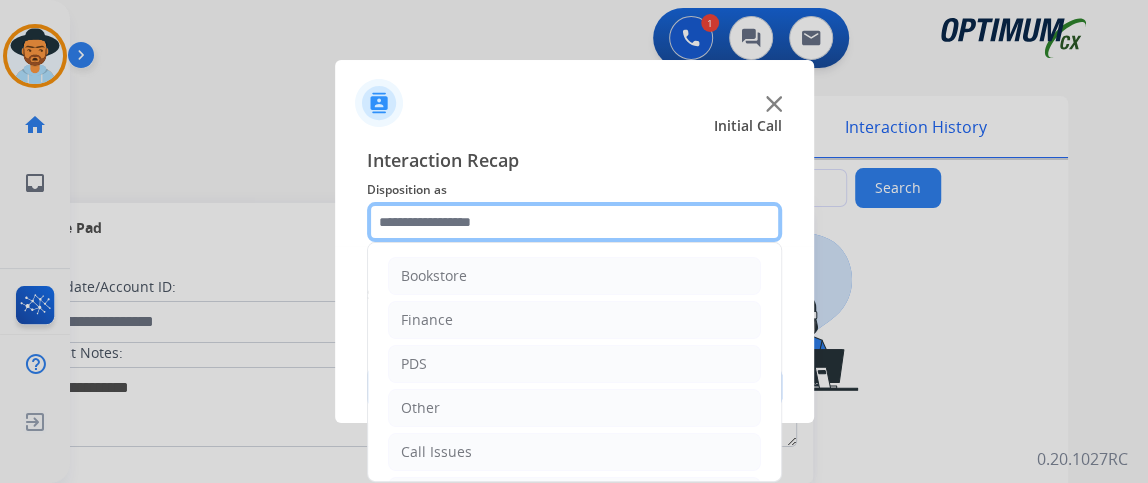 scroll, scrollTop: 131, scrollLeft: 0, axis: vertical 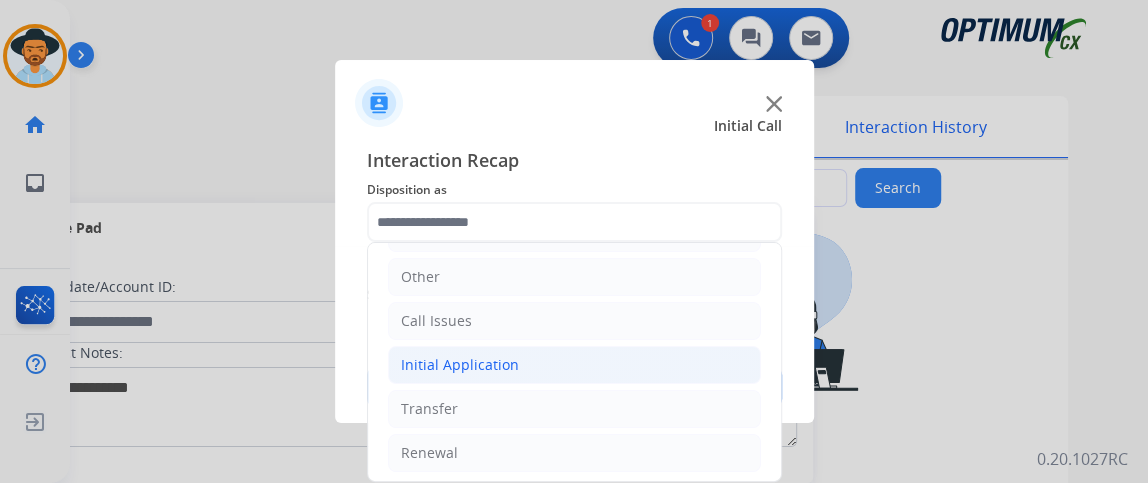 click on "Initial Application" 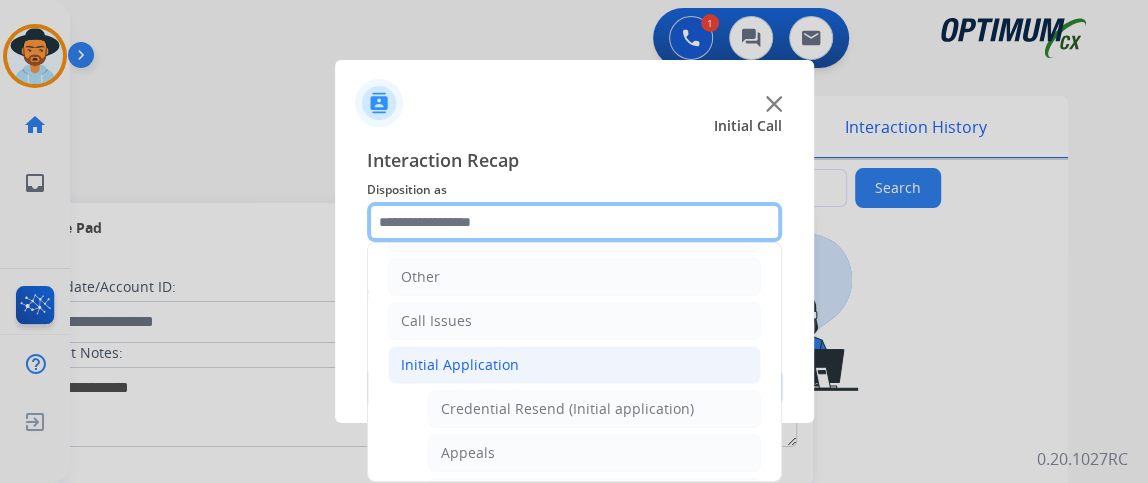 scroll, scrollTop: 835, scrollLeft: 0, axis: vertical 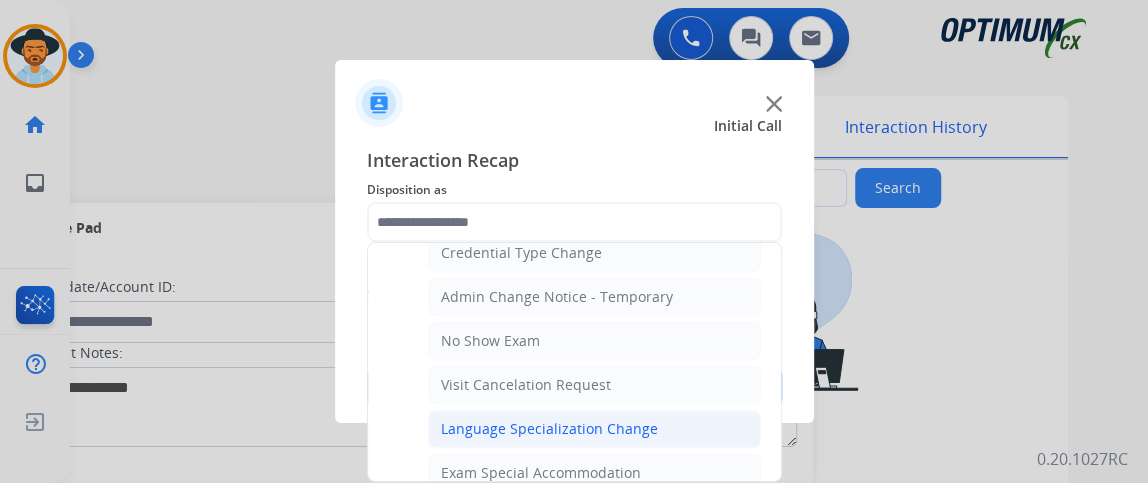 click on "Language Specialization Change" 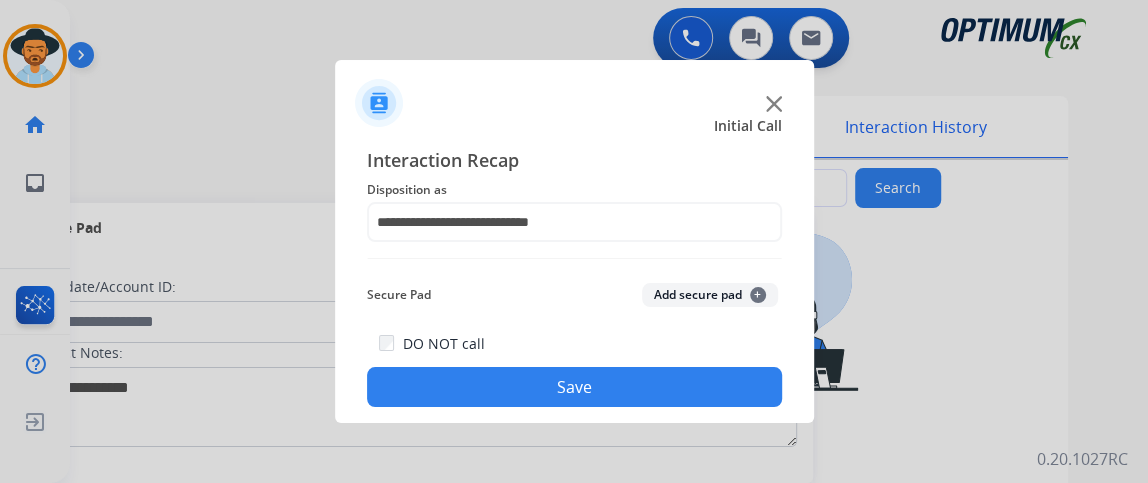 click on "Save" 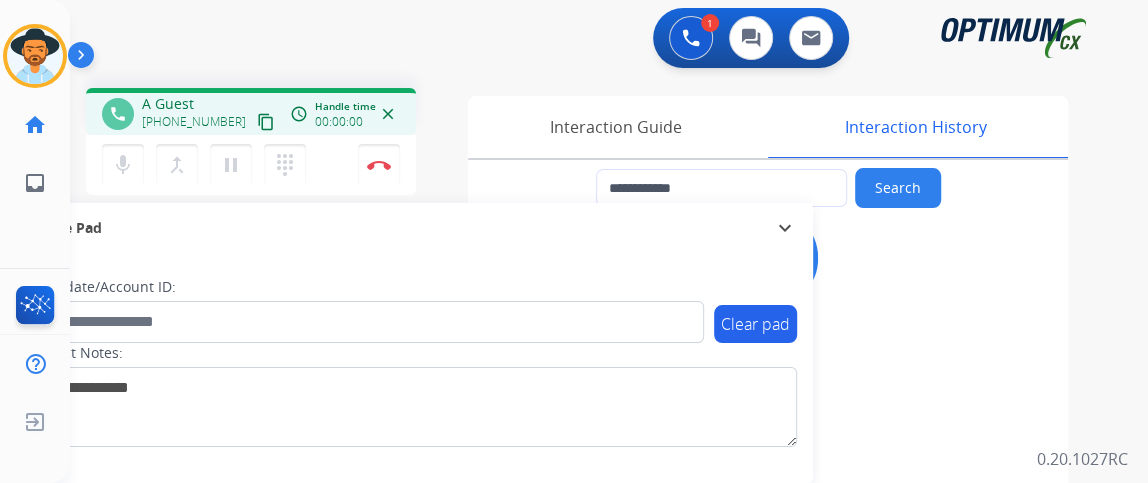 type on "**********" 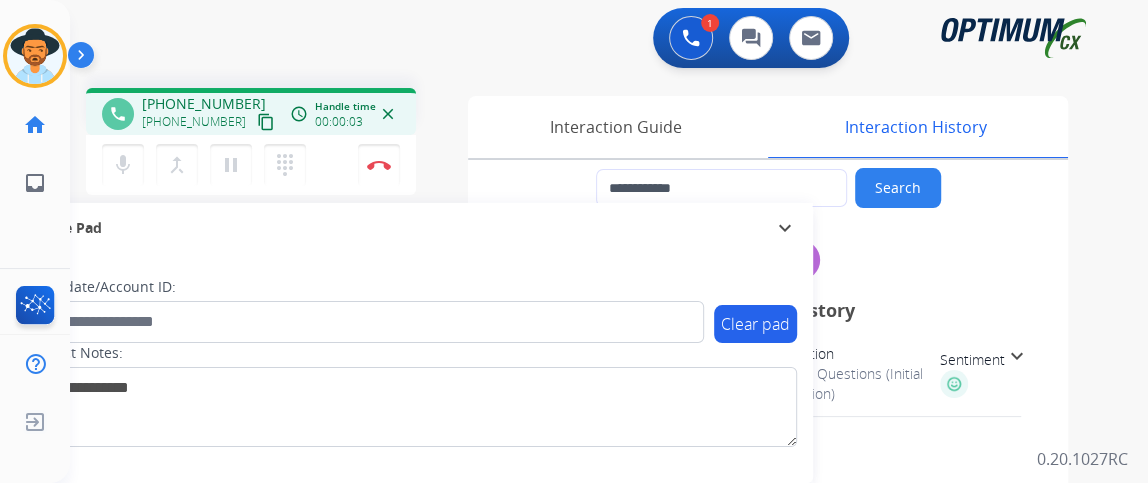 click on "content_copy" at bounding box center (266, 122) 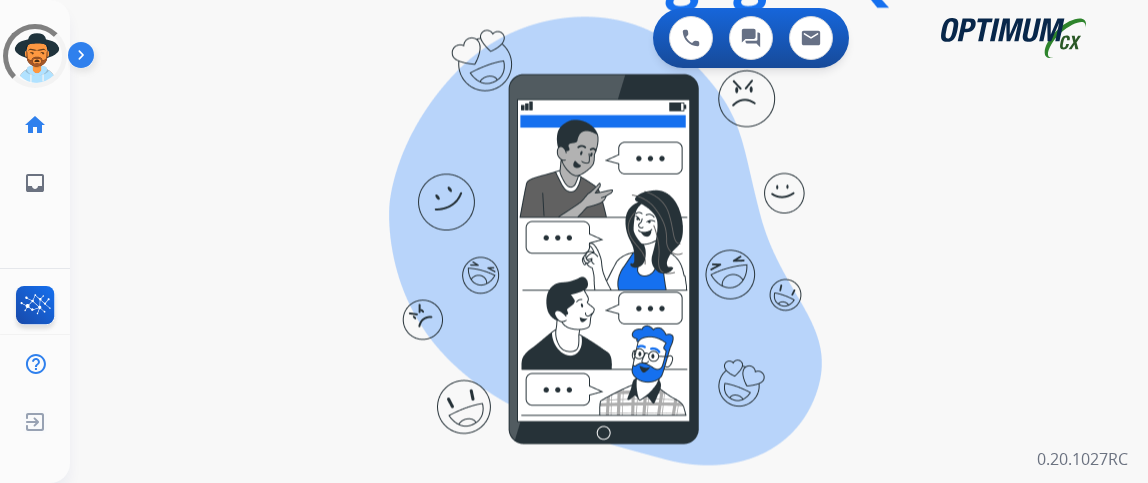 scroll, scrollTop: 0, scrollLeft: 0, axis: both 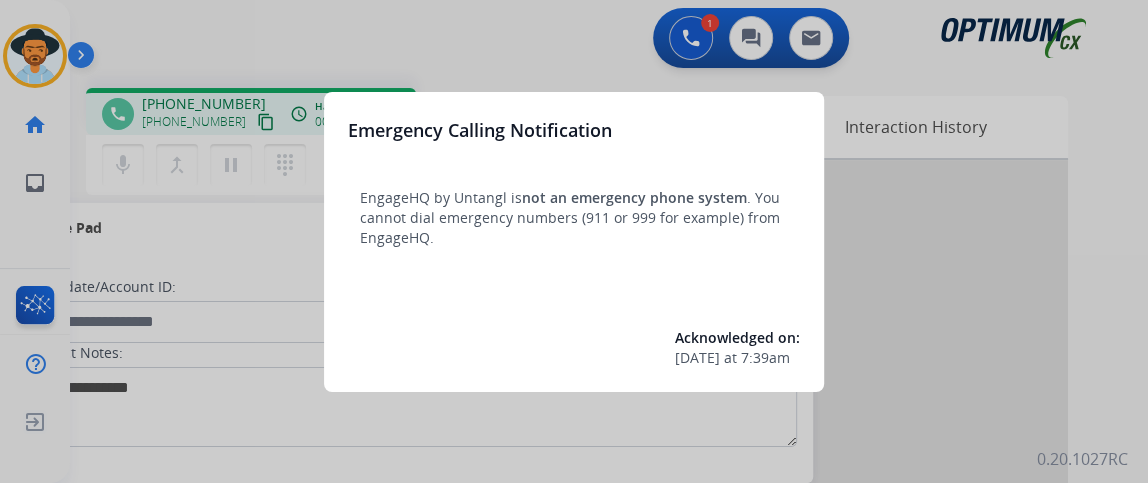 click on "Emergency Calling Notification  EngageHQ by Untangl is  not an emergency phone system . You cannot dial emergency numbers (911 or 999 for example) from EngageHQ.  Acknowledged on: [DATE]  7:39am" at bounding box center [574, 242] 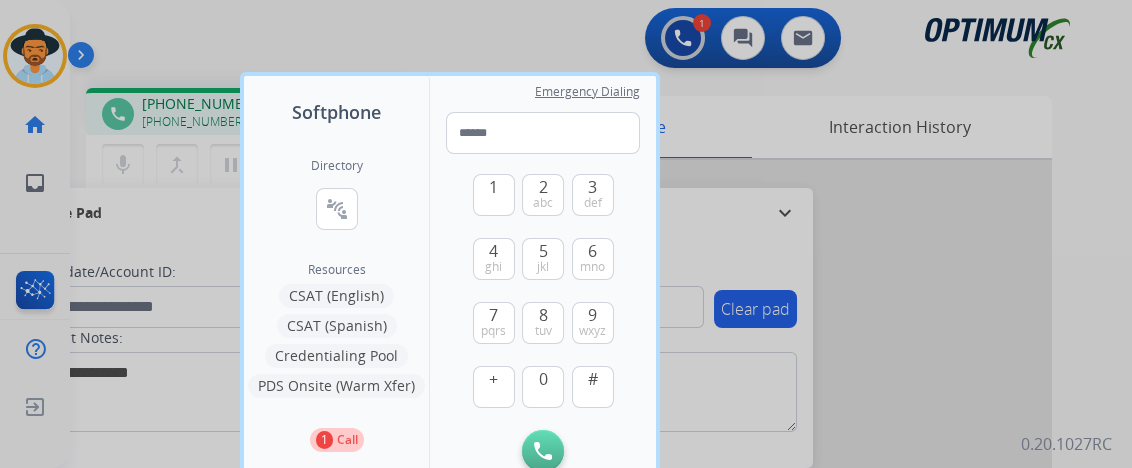 click at bounding box center (566, 234) 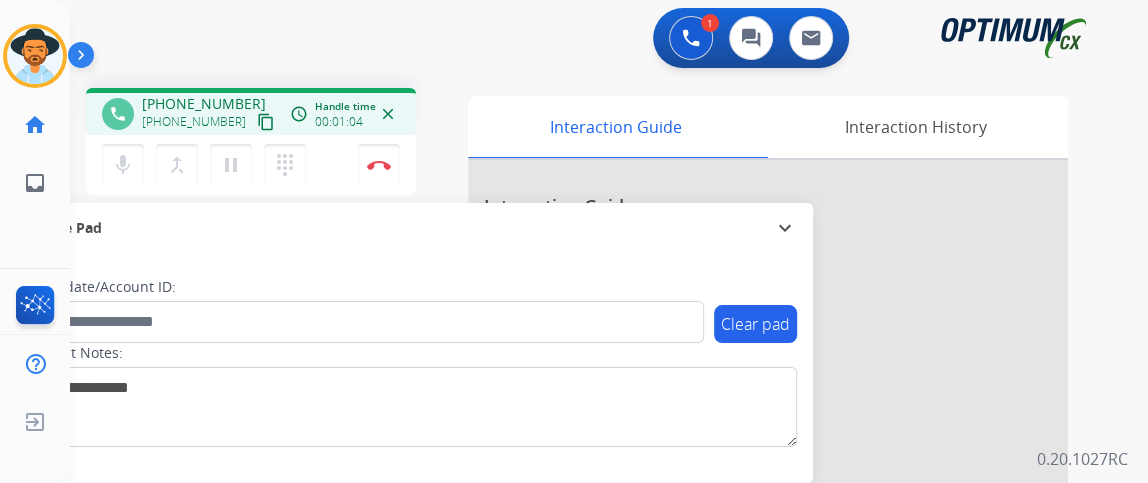 click on "mic" at bounding box center (123, 165) 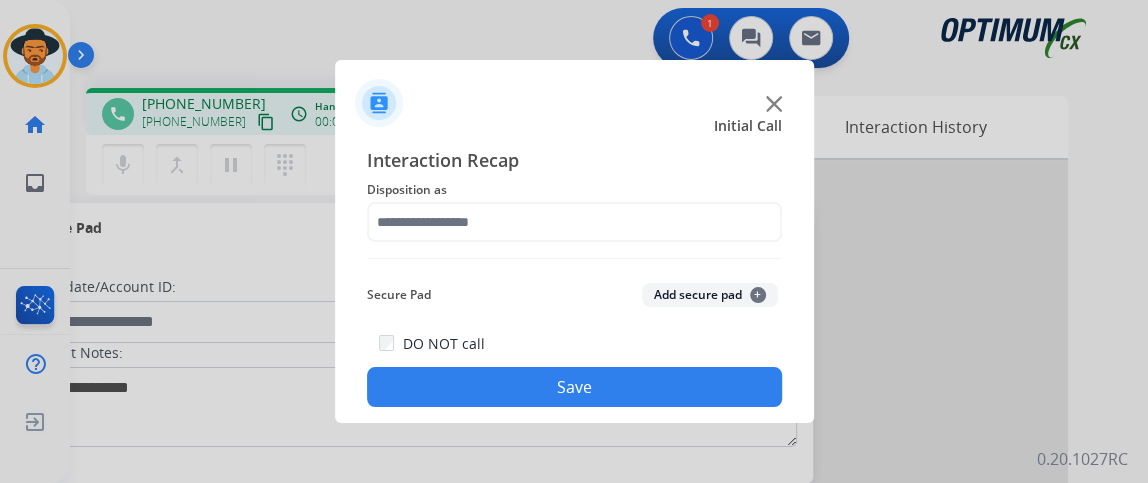 click 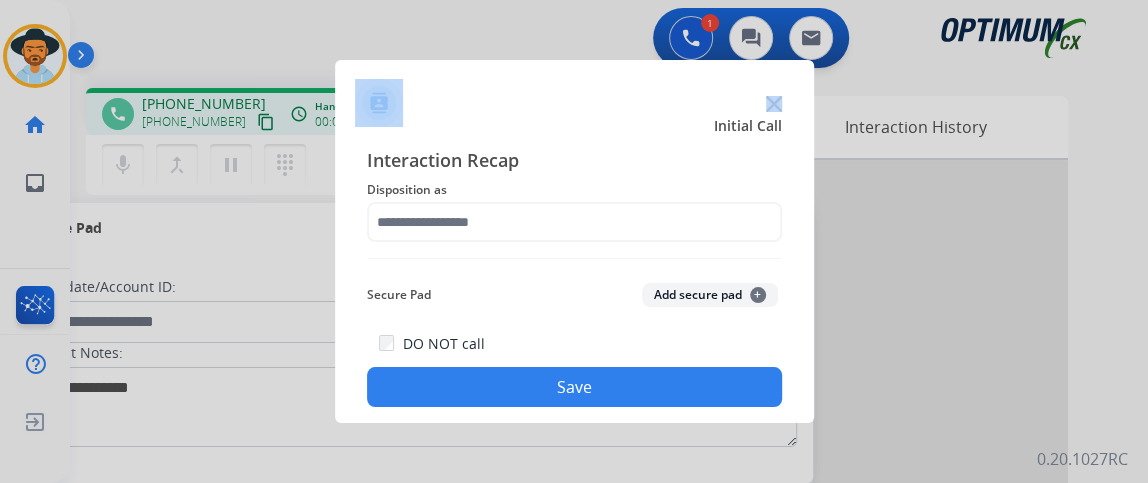 click 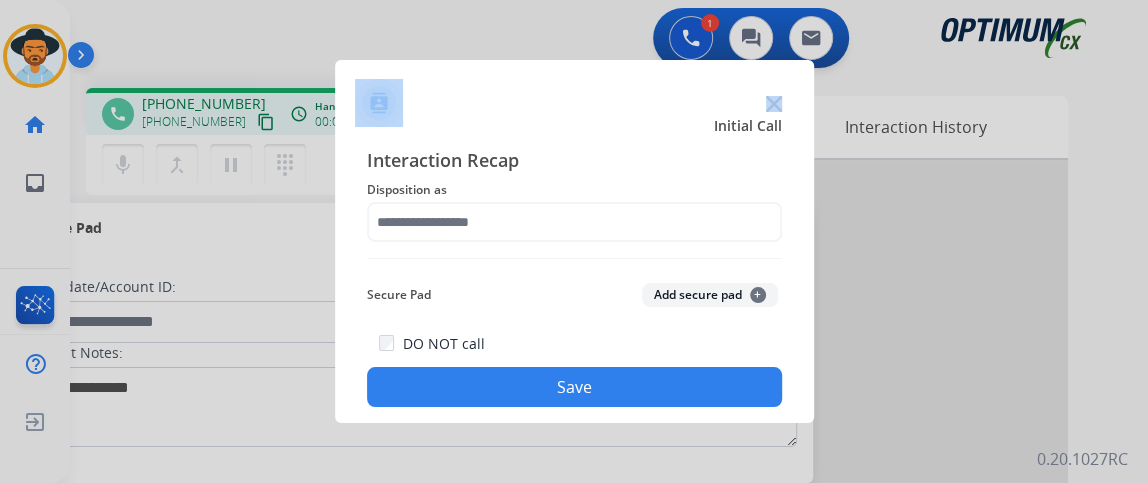 click 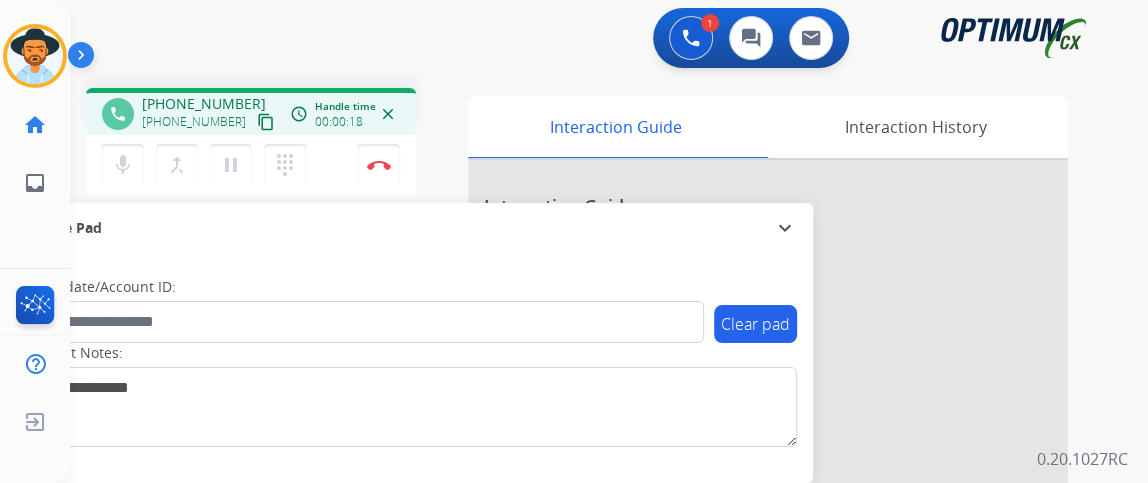 click on "content_copy" at bounding box center (266, 122) 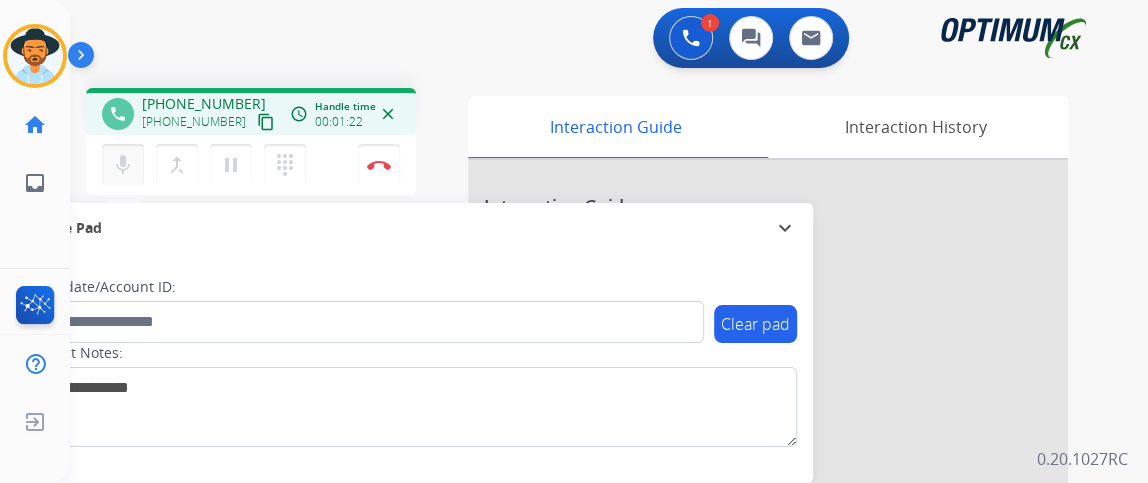 click on "mic" at bounding box center (123, 165) 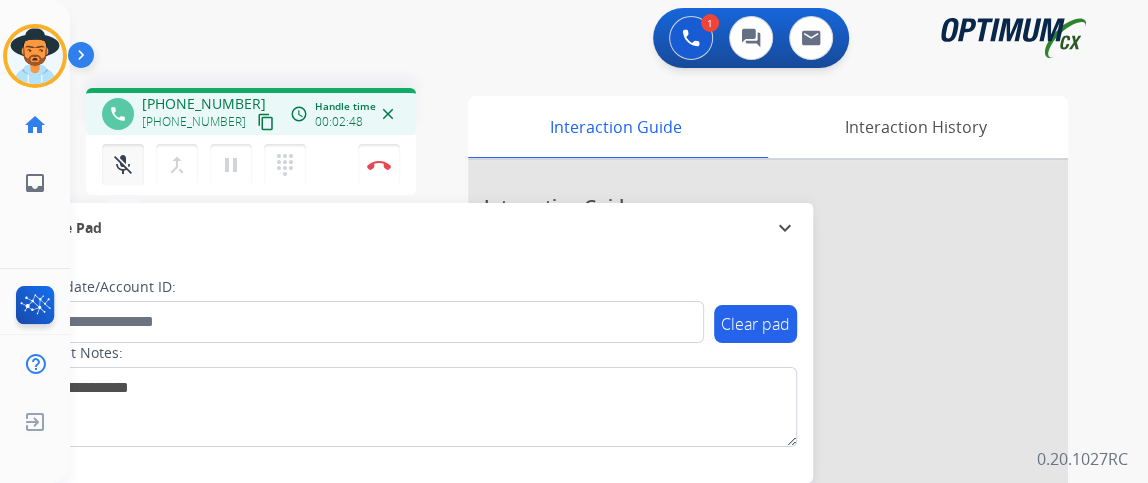 click on "mic_off" at bounding box center [123, 165] 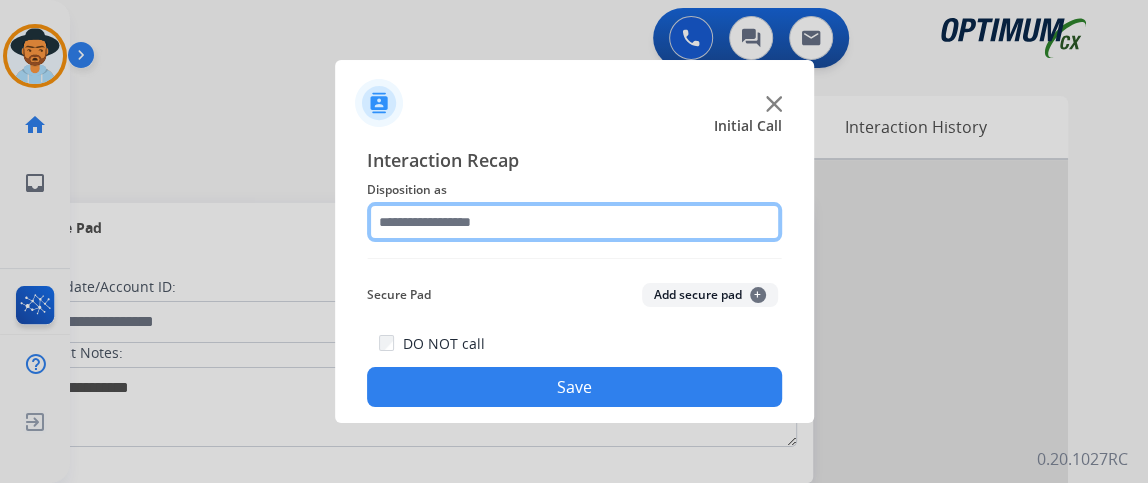 click 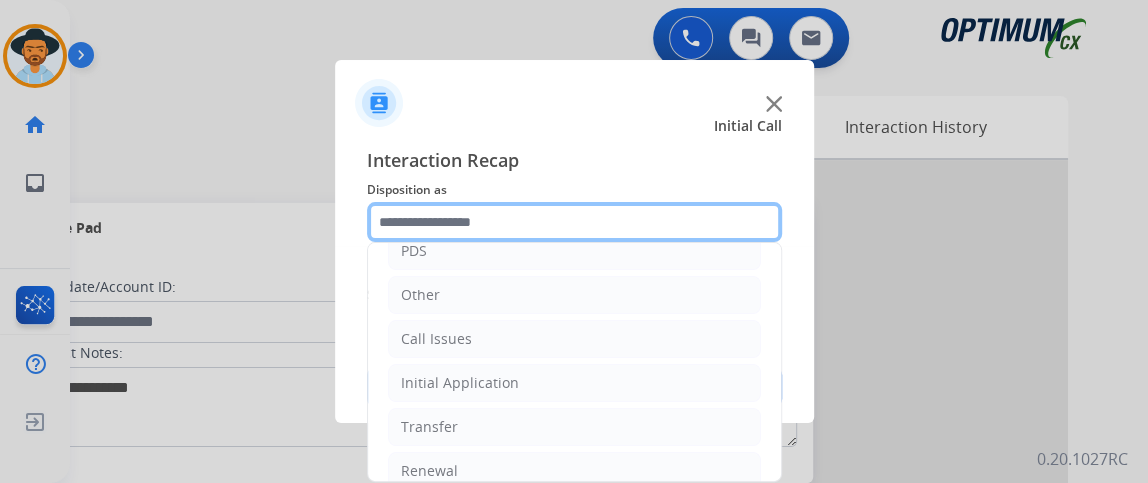 scroll, scrollTop: 131, scrollLeft: 0, axis: vertical 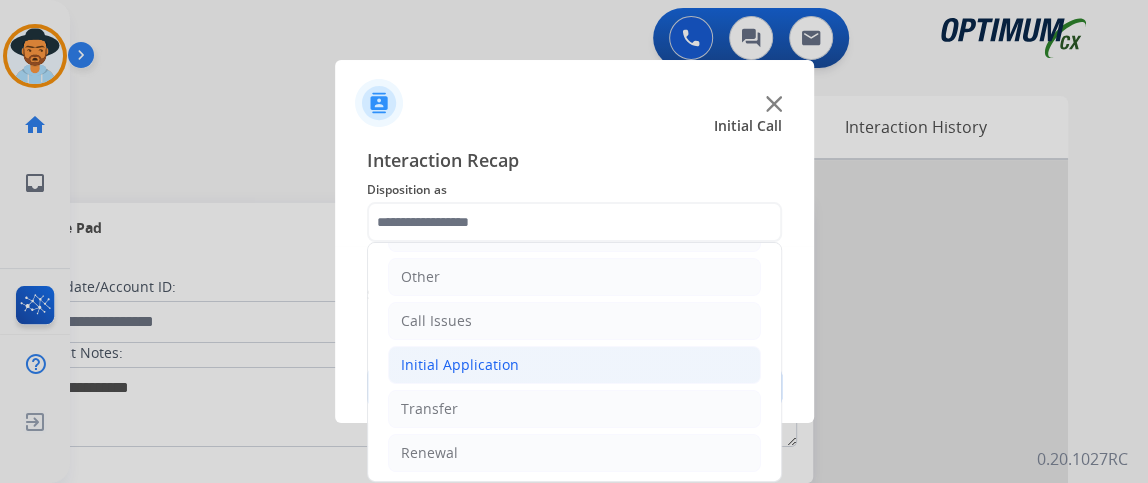 click on "Initial Application" 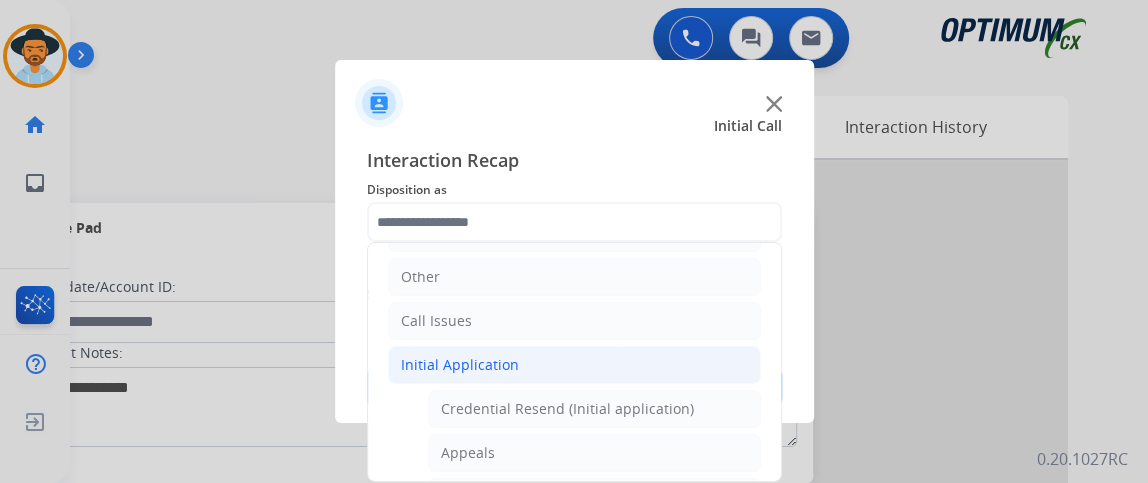 click on "Initial Application   Credential Resend (Initial application)   Appeals   Stuck in Staff Review   Paper Exam Status   Online Walk-Through (Initial application)   Names Change Questions/Assistance (Initial application)   Endorsement Number Not Working   No Show VV   Fax Receipt Confirmation (Initial application)   Initial Application Price Increase   Search Request   V3 Request   Credential Type Change   Admin Change Notice - Temporary   No Show Exam   Visit Cancelation Request   Language Specialization Change   Exam Special Accommodation   VVProb Questions   Paper Application Status   General Questions (Initial application)   Ready to Schedule Info   Pearson Vue/Exam Authorization   Extend Deadline (Initial application)" 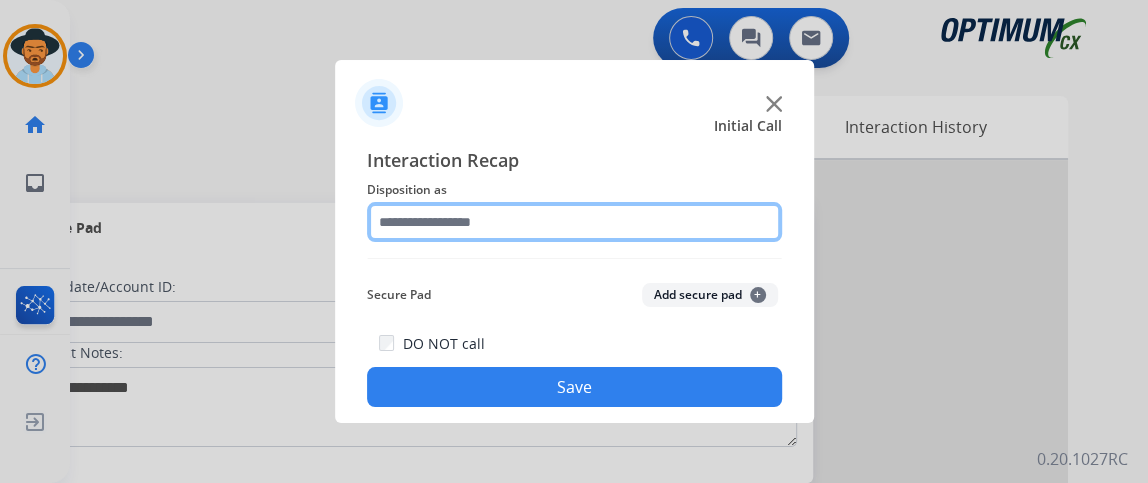 click 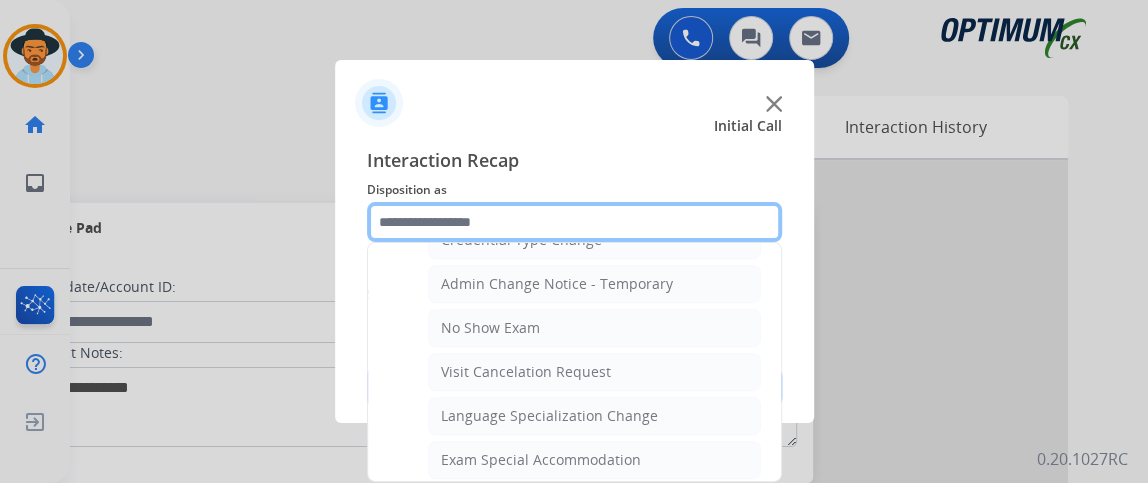 scroll, scrollTop: 879, scrollLeft: 0, axis: vertical 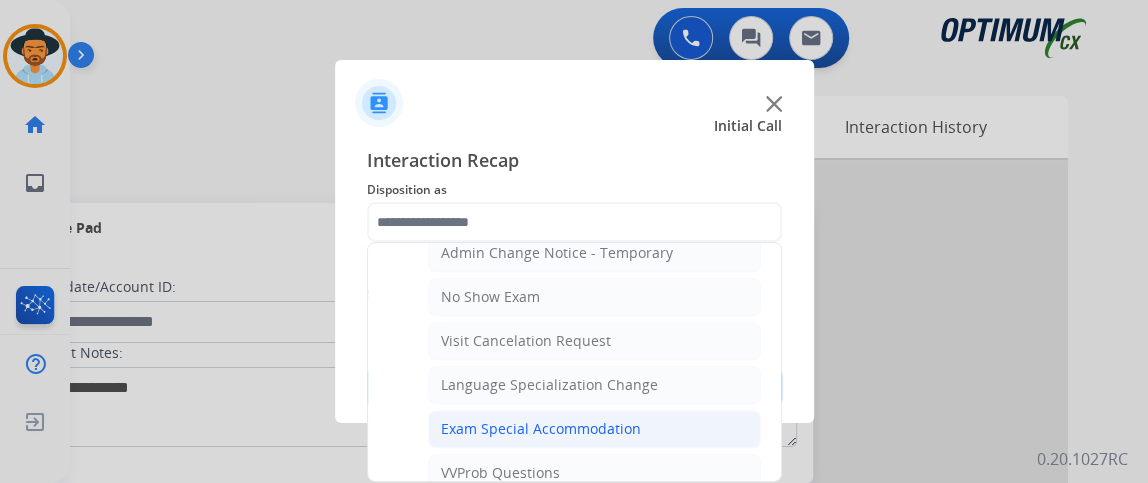 click on "Exam Special Accommodation" 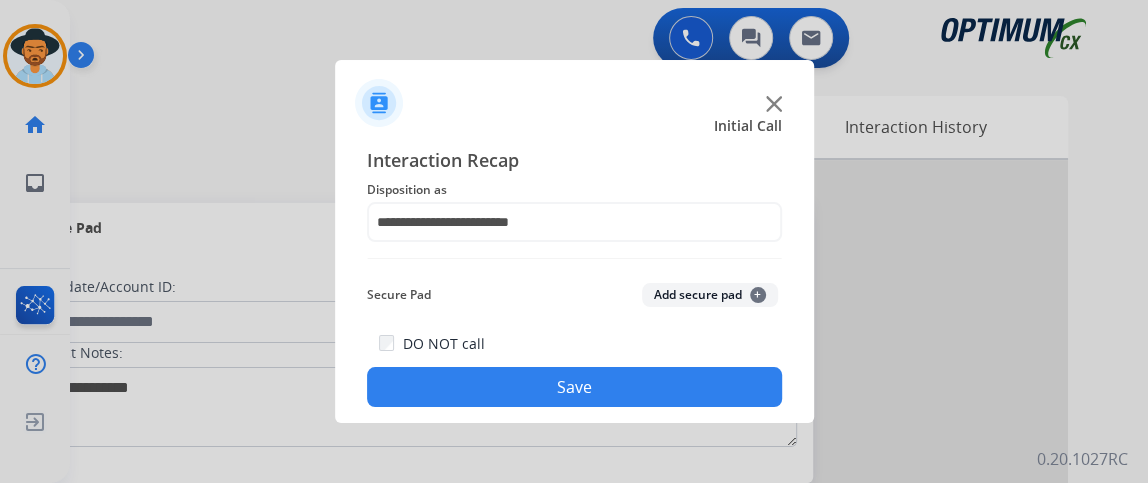 click on "Save" 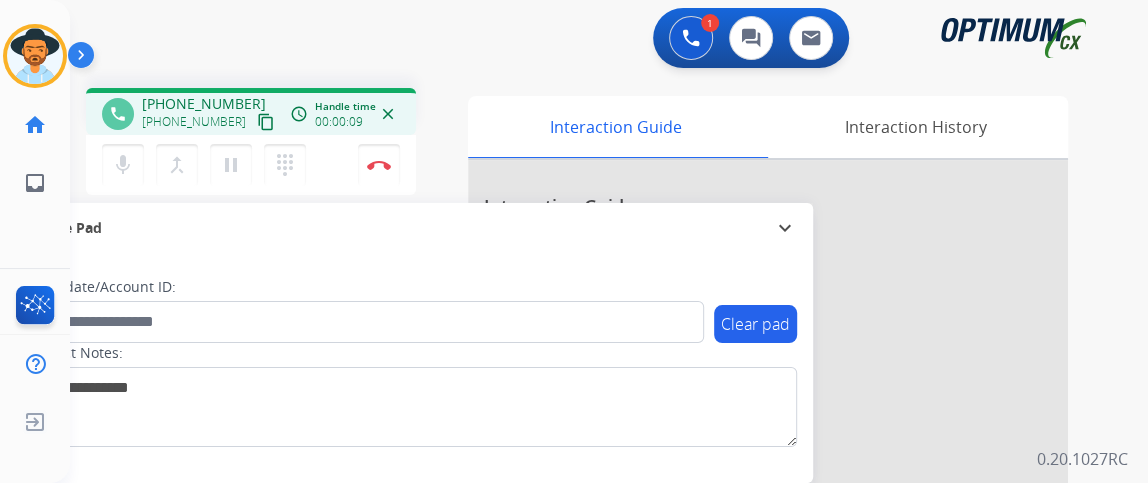 click on "mic Mute merge_type Bridge pause Hold dialpad Dialpad Disconnect" at bounding box center [251, 165] 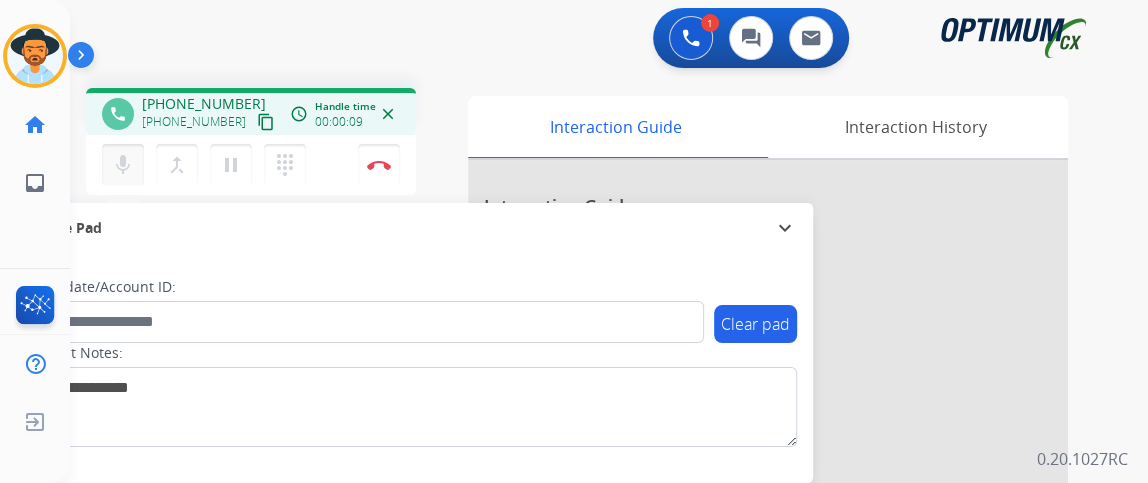 click on "mic" at bounding box center [123, 165] 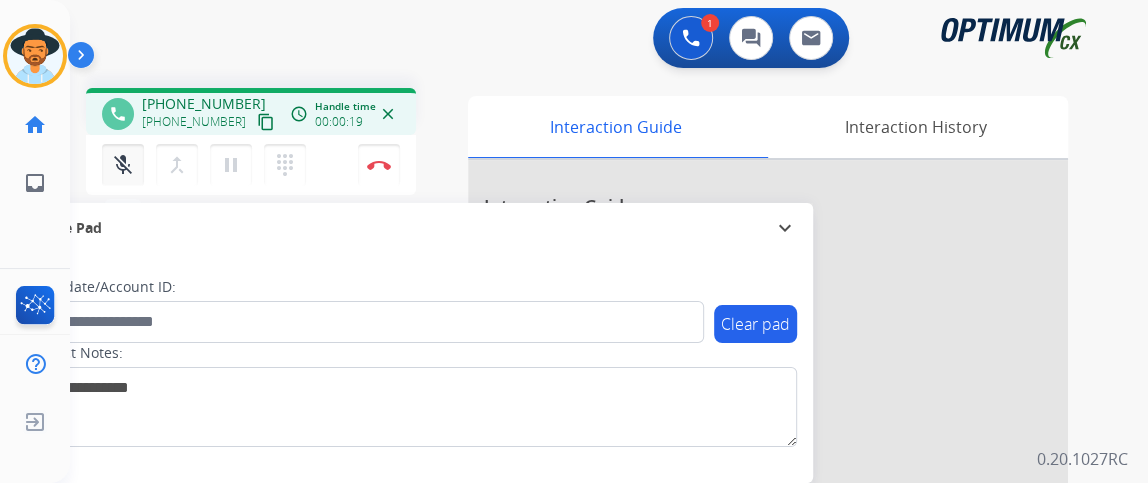 click on "mic_off" at bounding box center [123, 165] 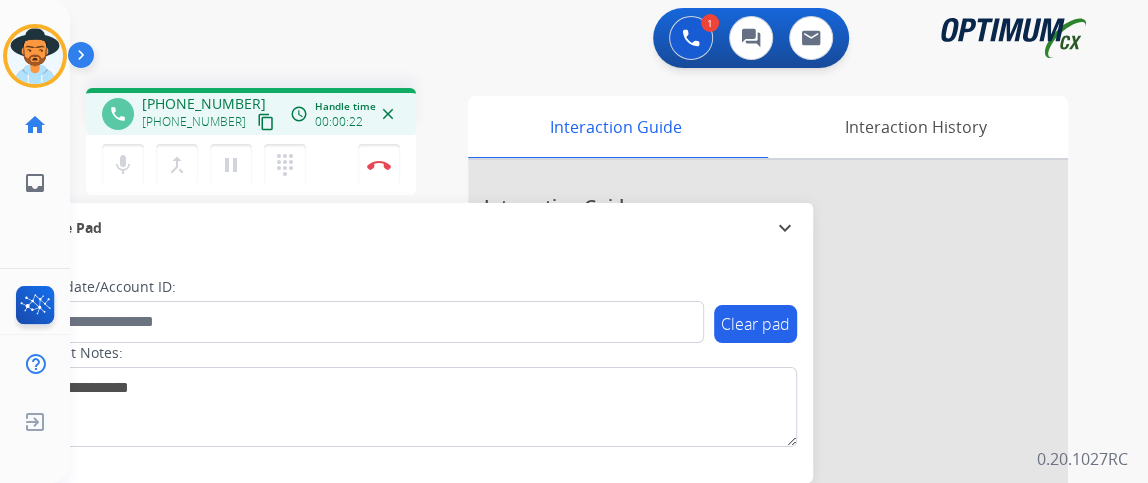 click on "content_copy" at bounding box center [266, 122] 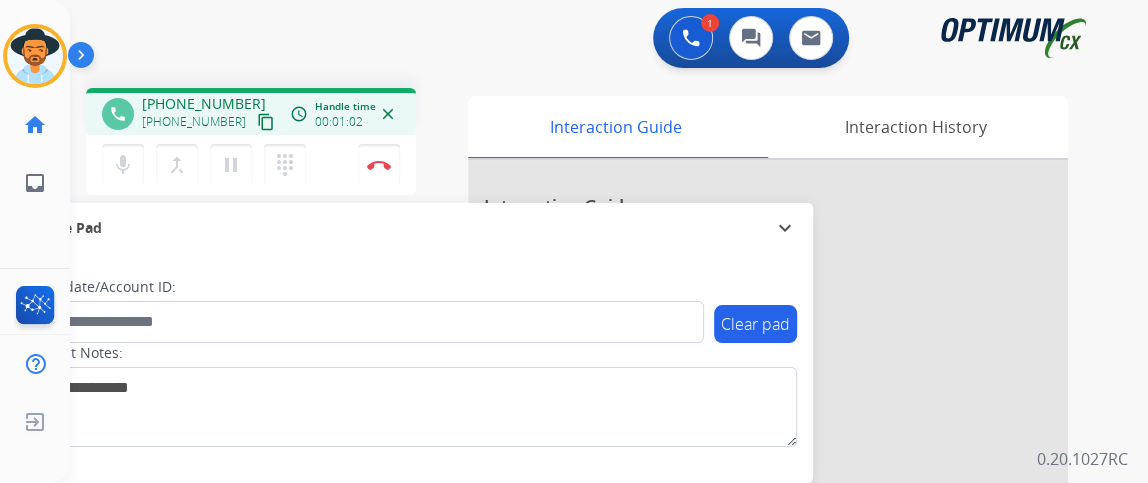 click on "content_copy" at bounding box center (266, 122) 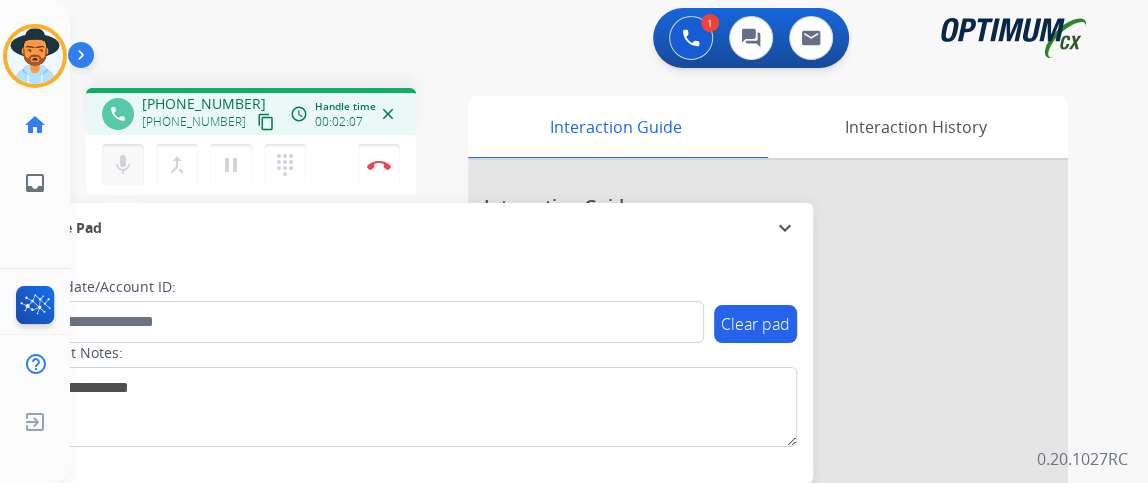click on "mic" at bounding box center (123, 165) 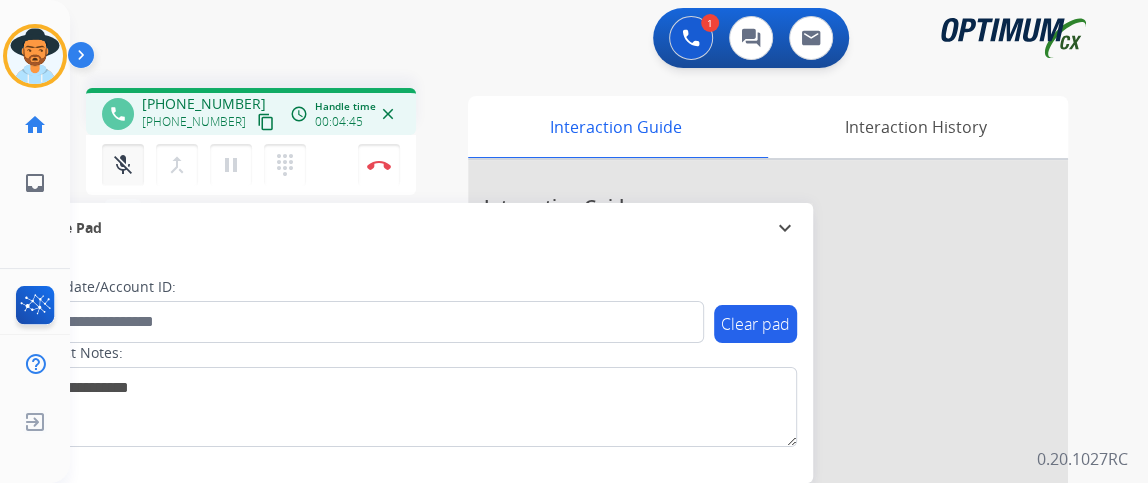 click on "mic_off" at bounding box center (123, 165) 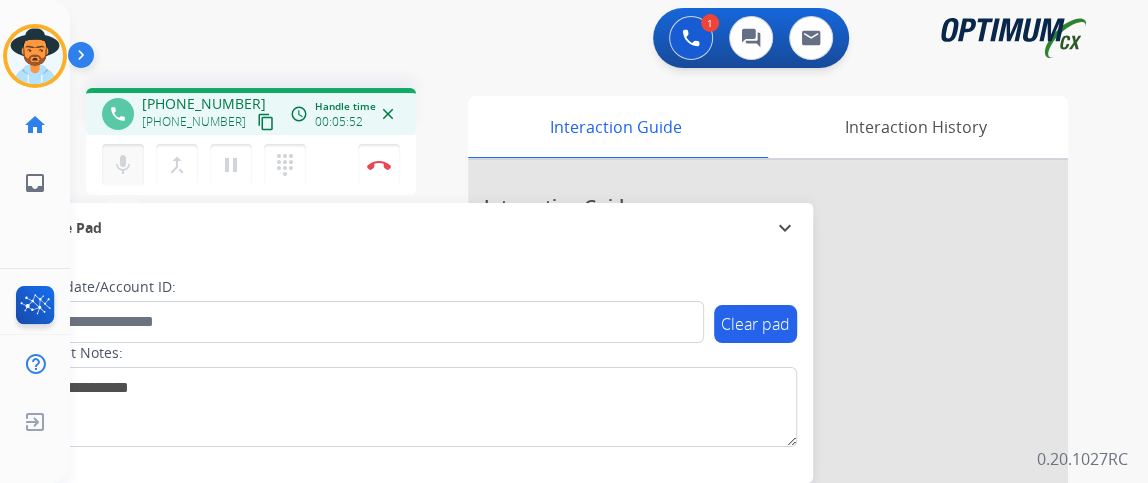 click on "mic Mute" at bounding box center (123, 165) 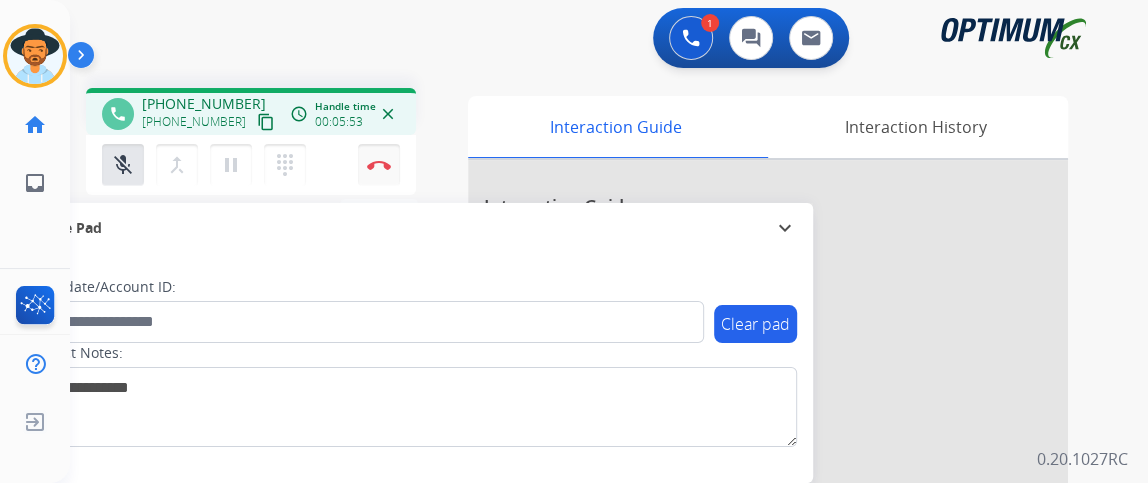 click on "Disconnect" at bounding box center (379, 165) 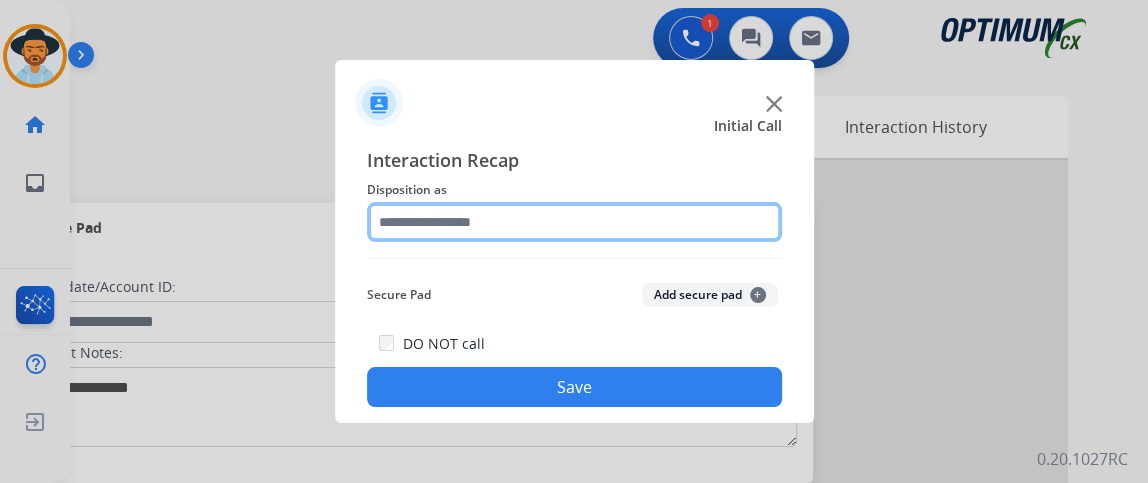 click 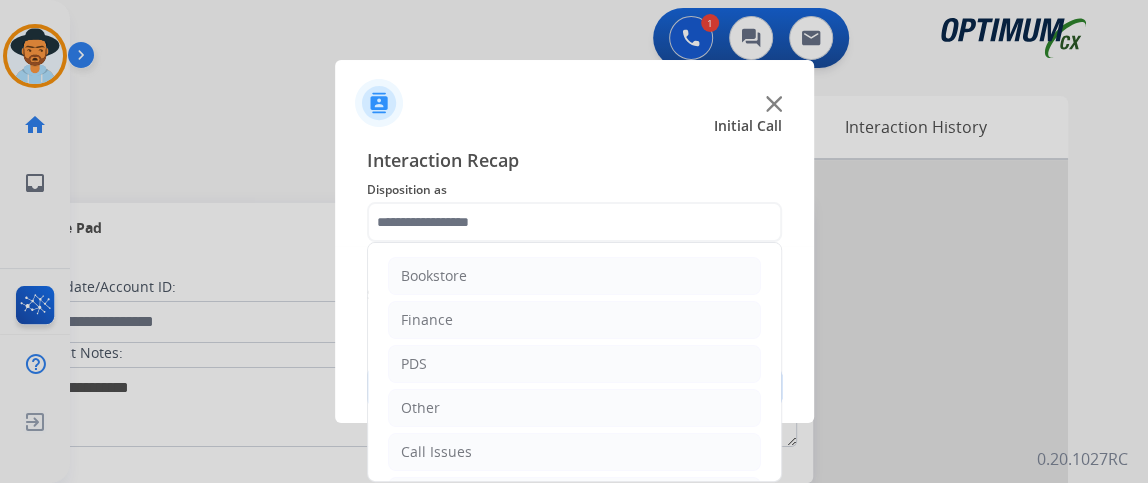 drag, startPoint x: 782, startPoint y: 296, endPoint x: 782, endPoint y: 311, distance: 15 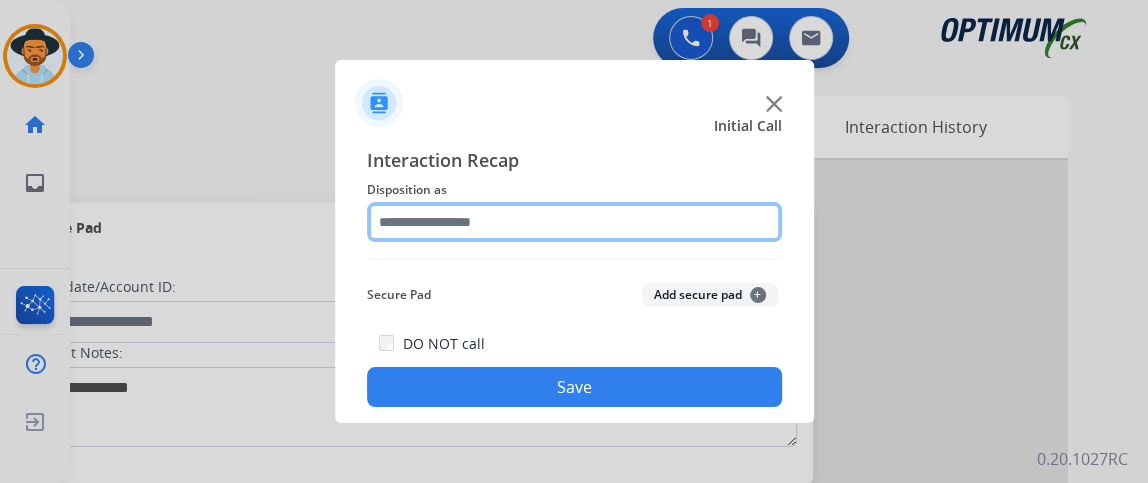 click 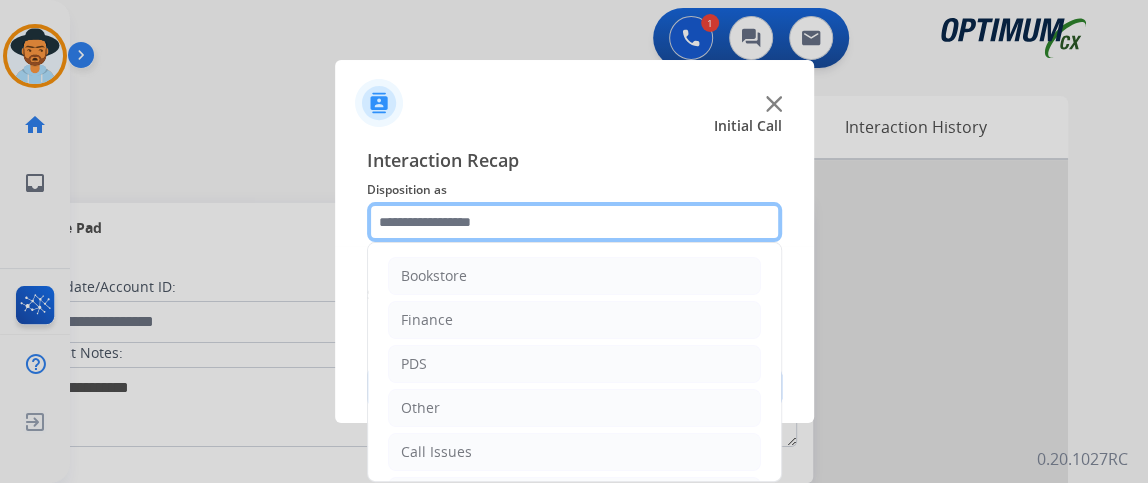 scroll, scrollTop: 131, scrollLeft: 0, axis: vertical 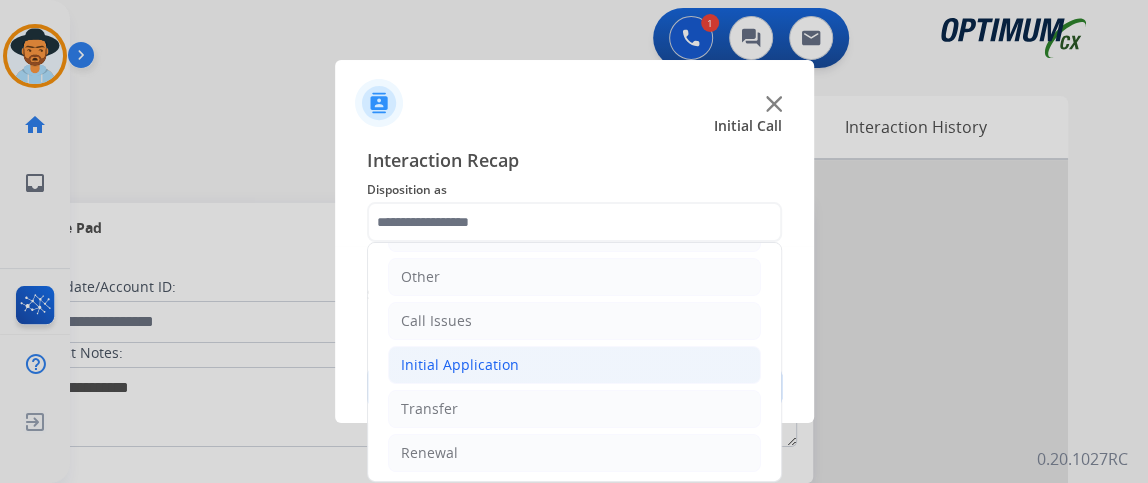 click on "Initial Application" 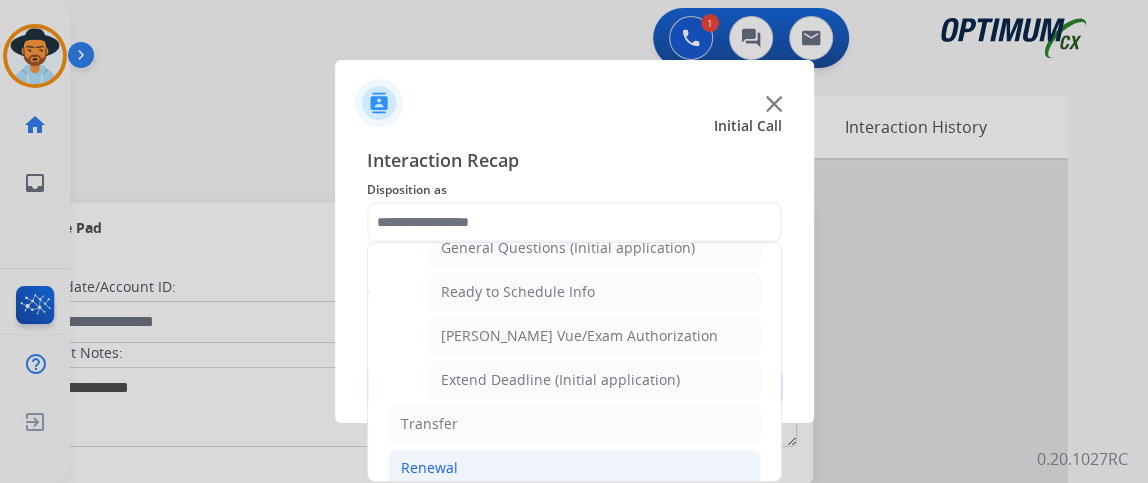 click on "Renewal" 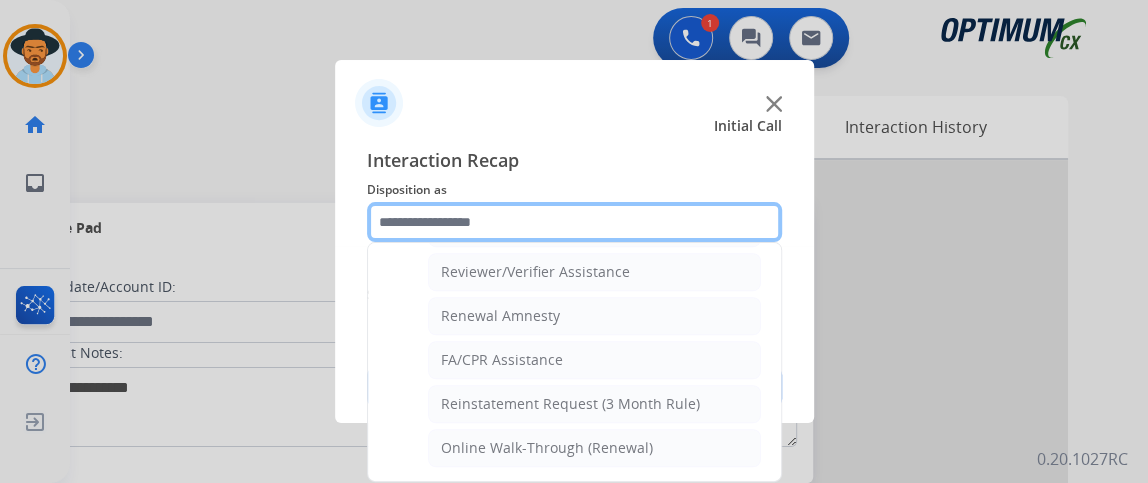 scroll, scrollTop: 758, scrollLeft: 0, axis: vertical 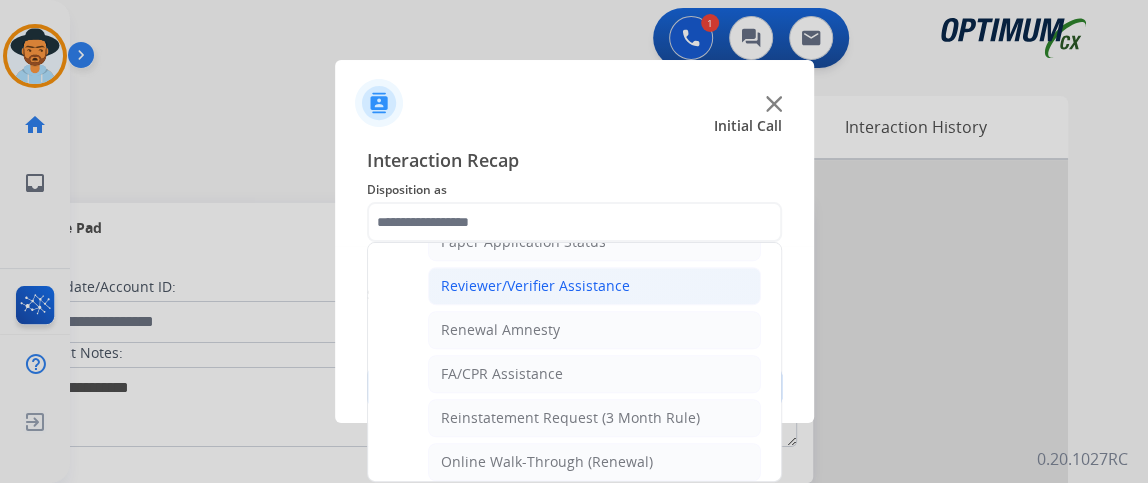 click on "Reviewer/Verifier Assistance" 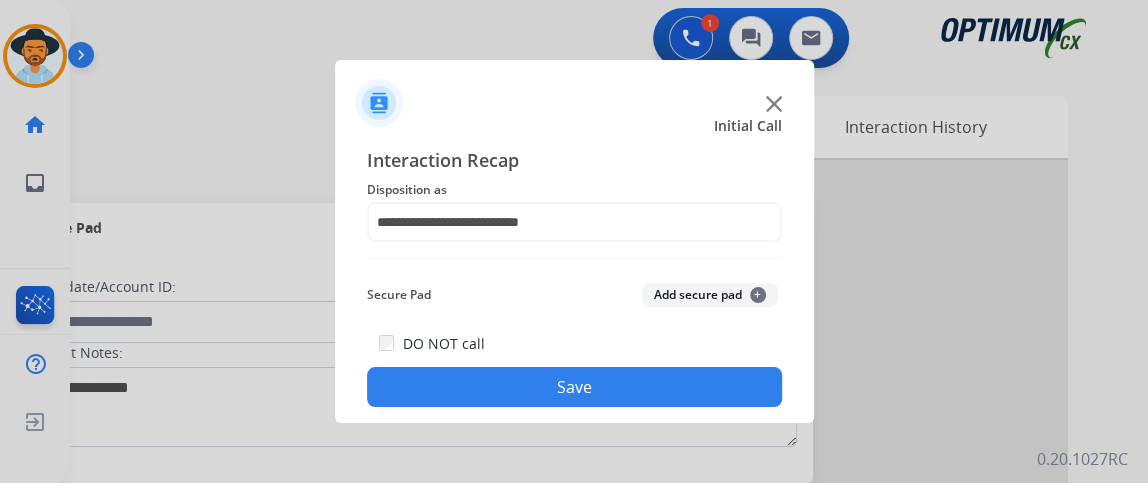 click on "Save" 